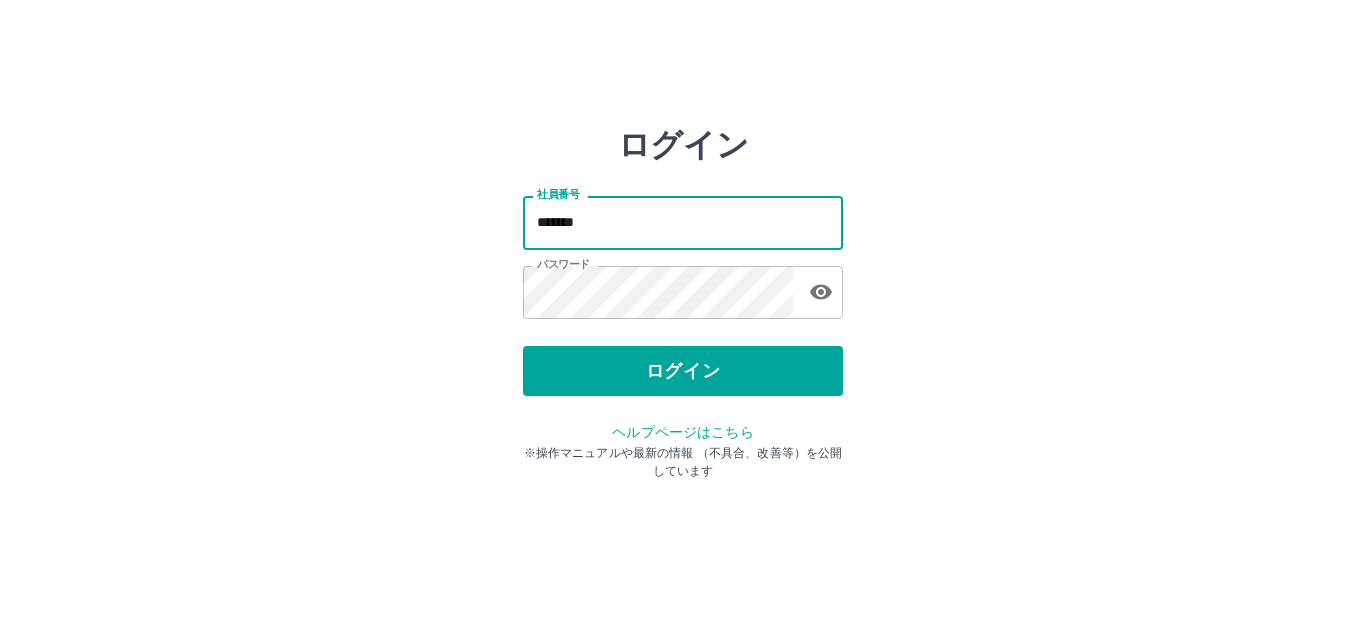 scroll, scrollTop: 0, scrollLeft: 0, axis: both 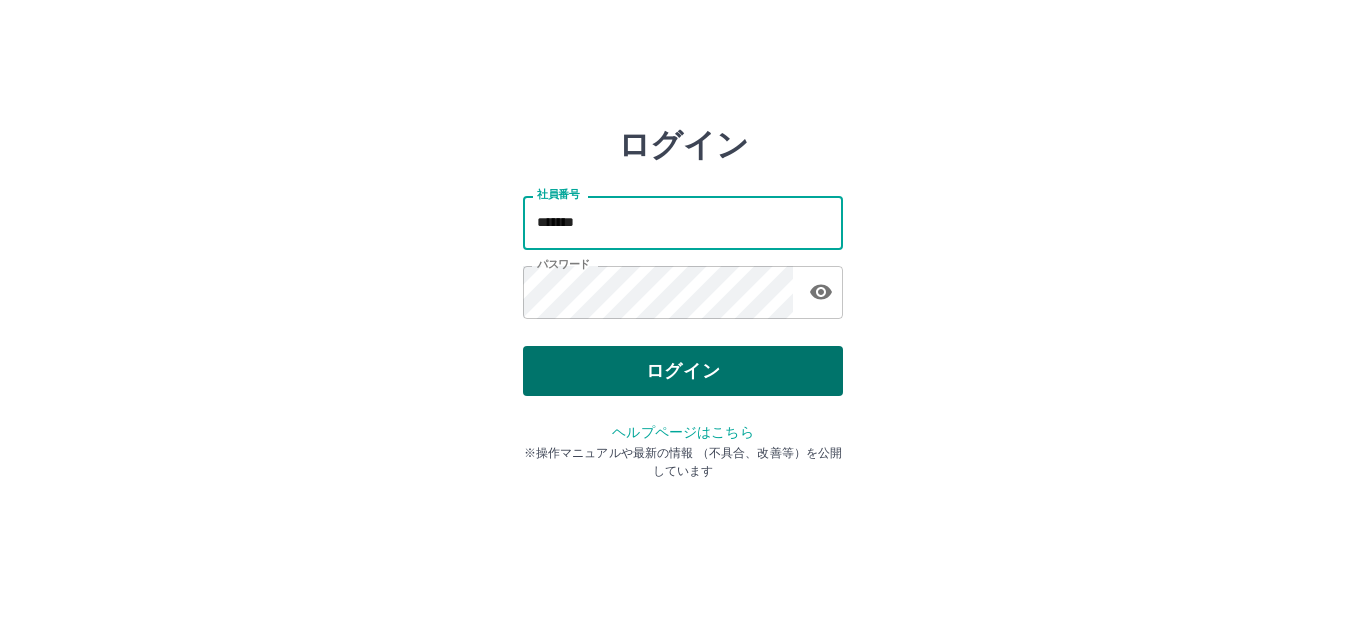 click on "ログイン" at bounding box center (683, 371) 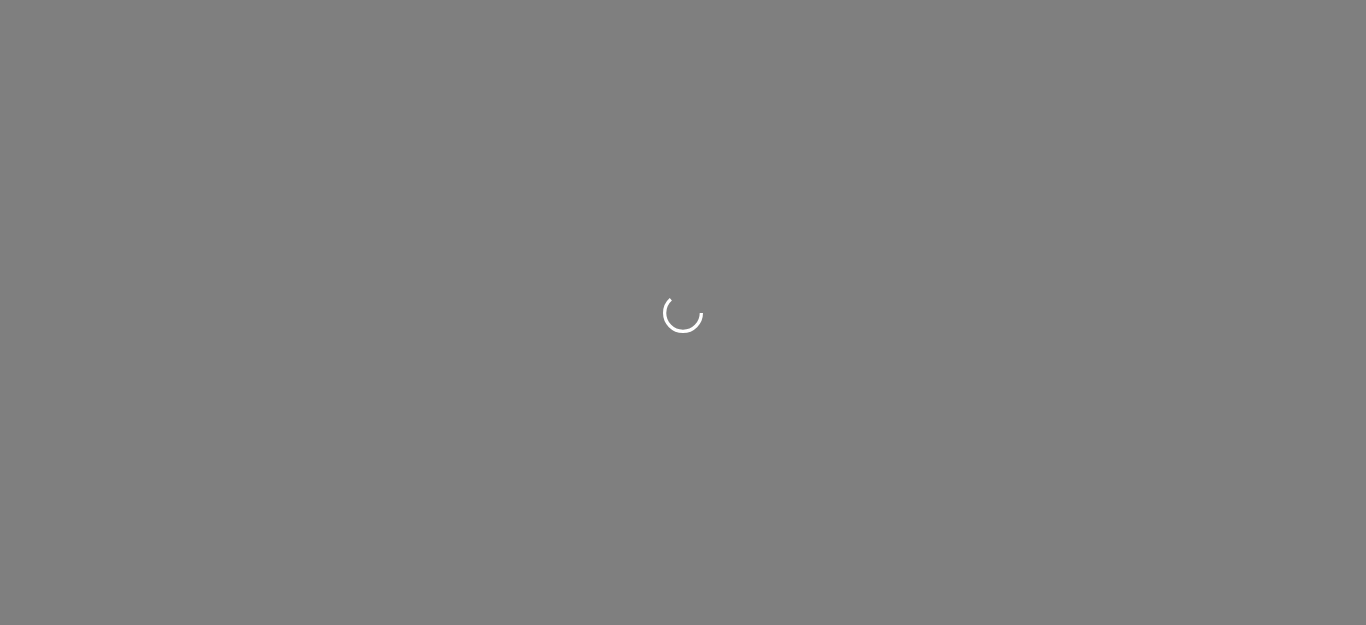 scroll, scrollTop: 0, scrollLeft: 0, axis: both 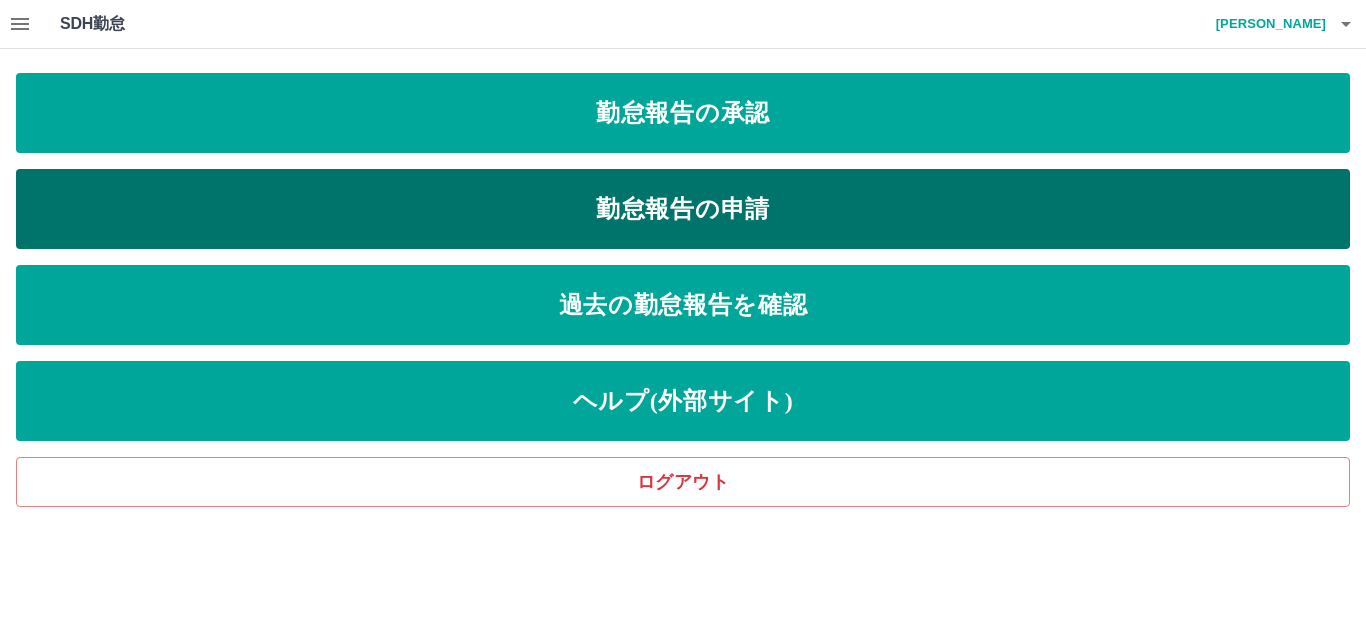 click on "勤怠報告の申請" at bounding box center [683, 209] 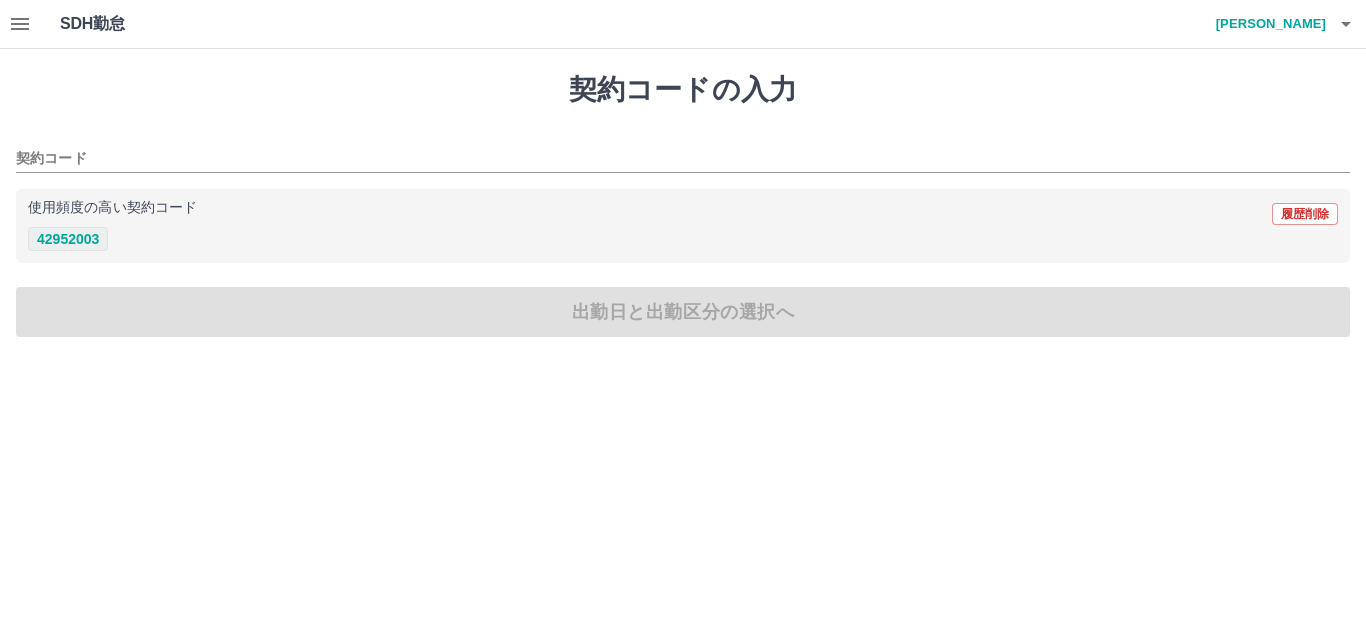 click on "42952003" at bounding box center [68, 239] 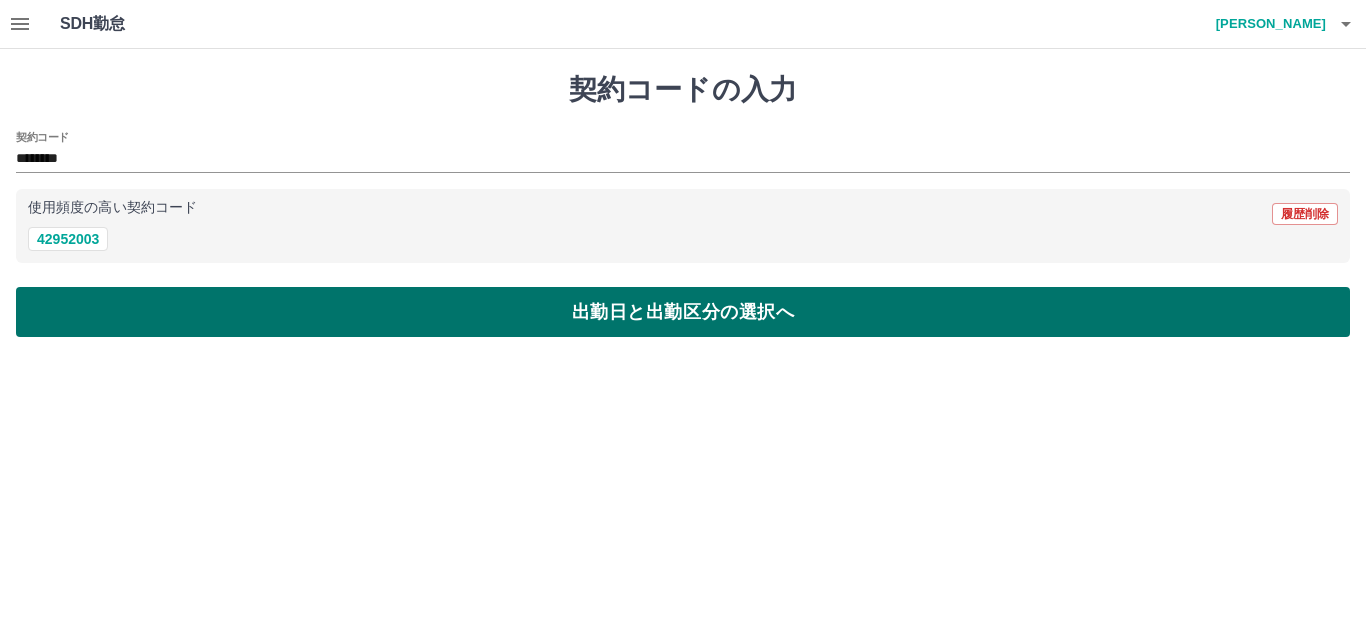 click on "出勤日と出勤区分の選択へ" at bounding box center [683, 312] 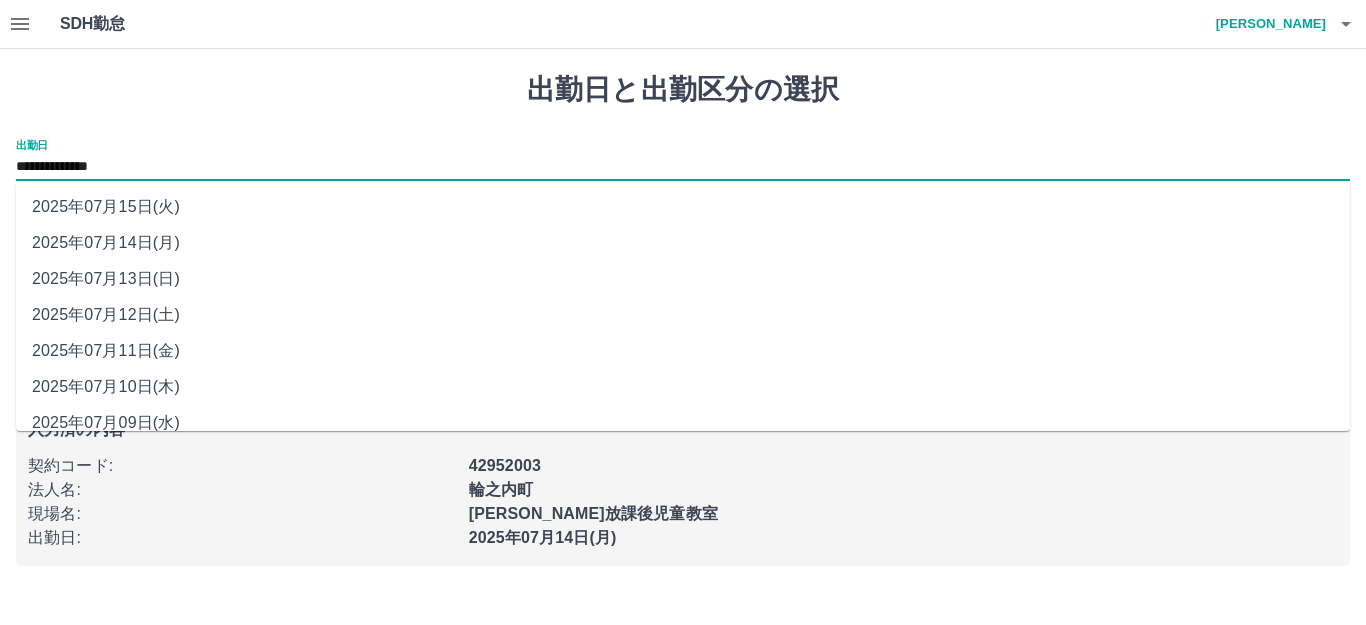 click on "**********" at bounding box center (683, 167) 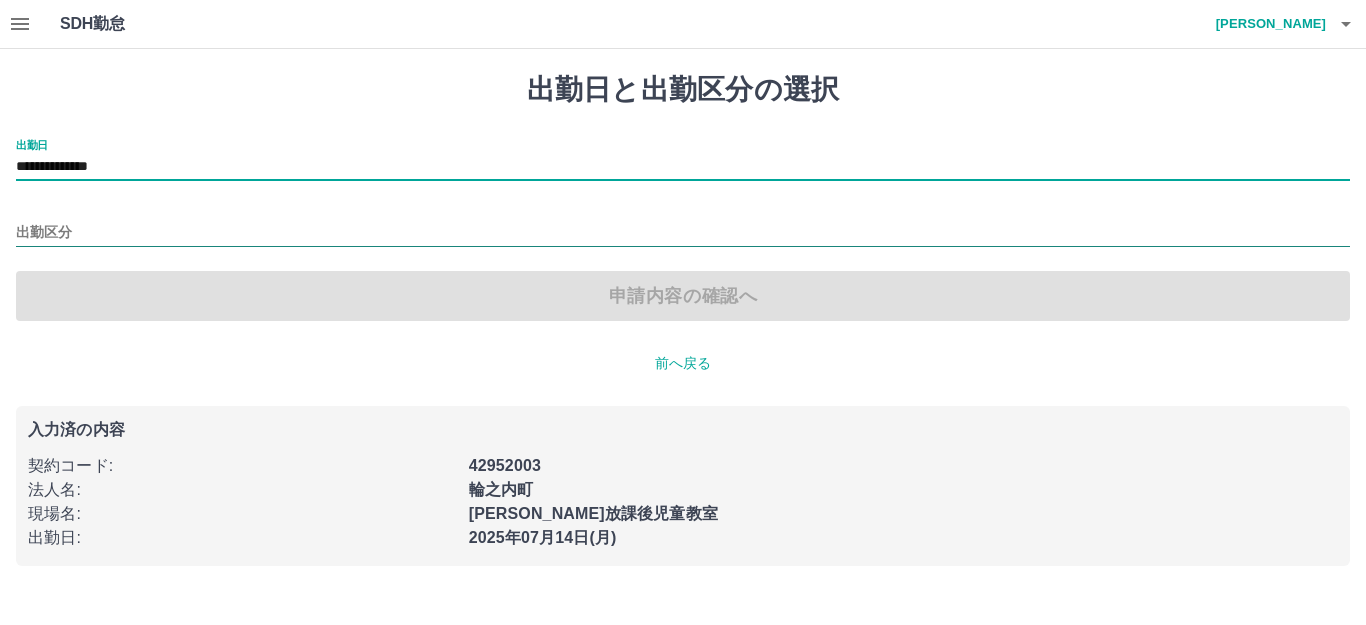 click on "出勤区分" at bounding box center (683, 233) 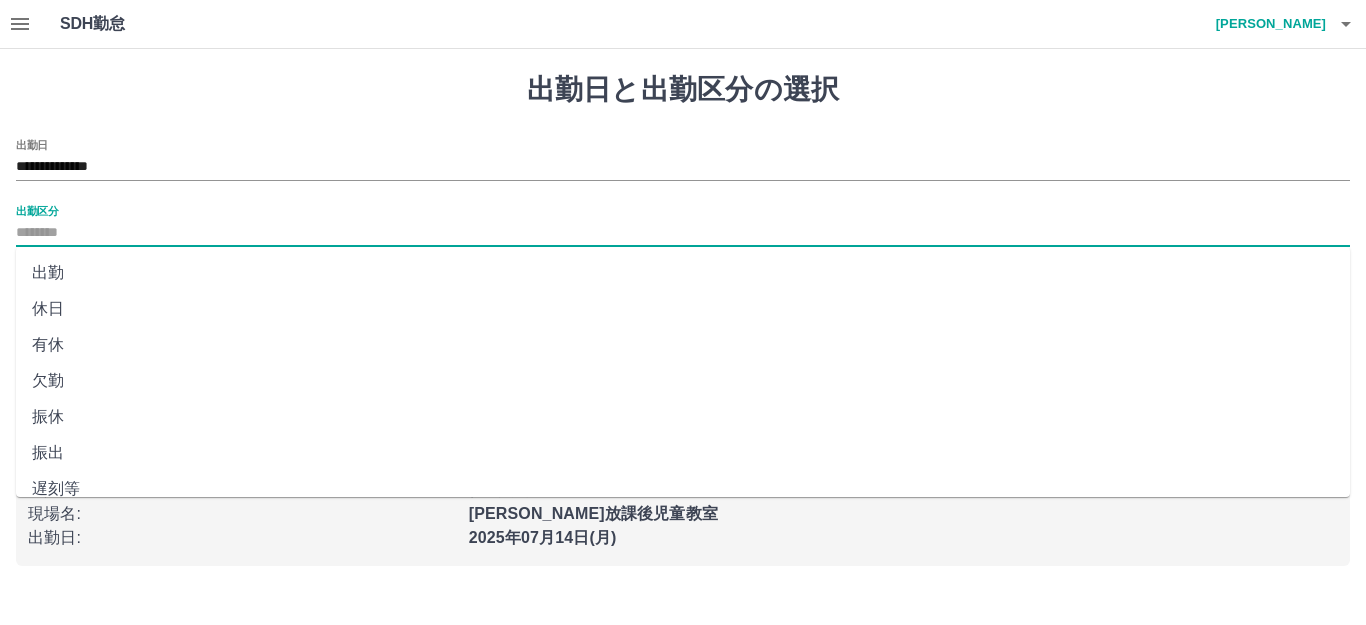 click on "休日" at bounding box center [683, 309] 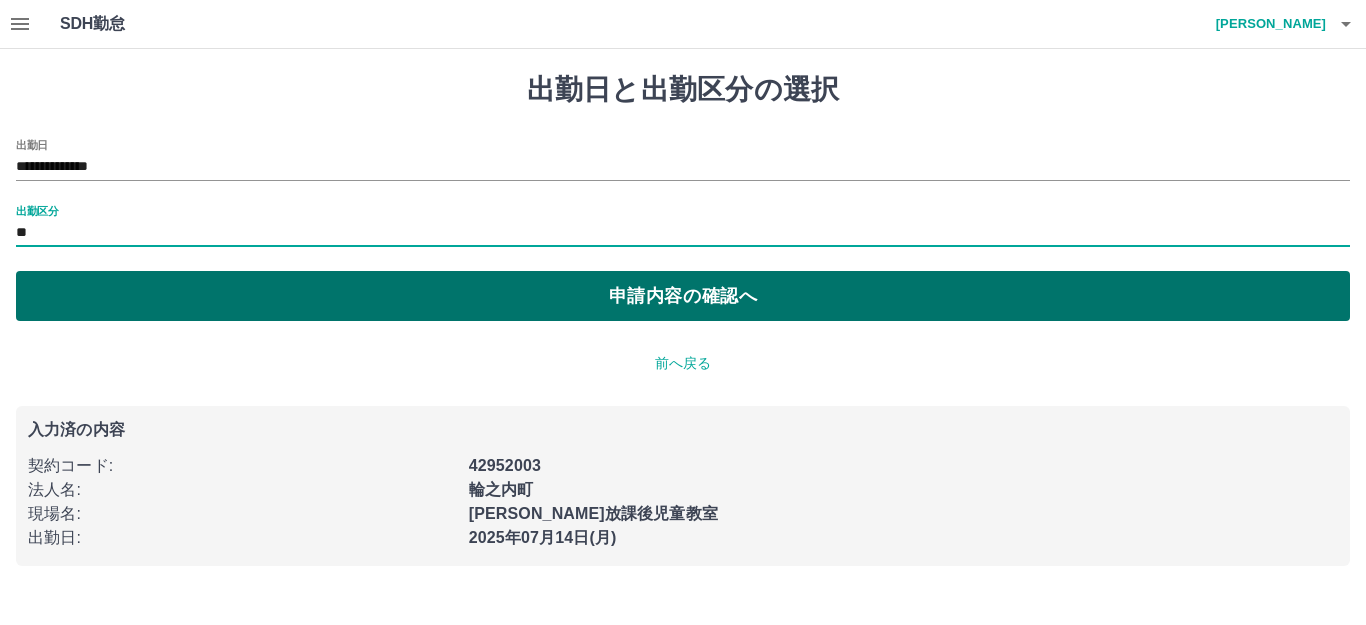 click on "申請内容の確認へ" at bounding box center (683, 296) 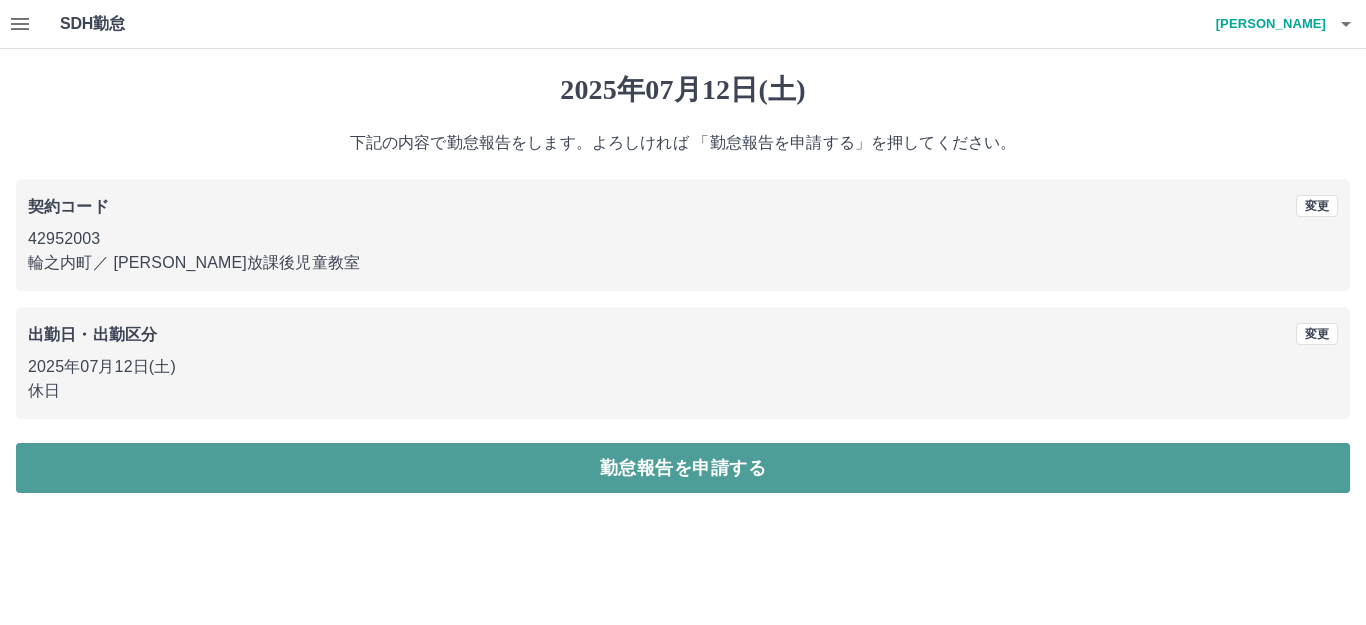 click on "勤怠報告を申請する" at bounding box center (683, 468) 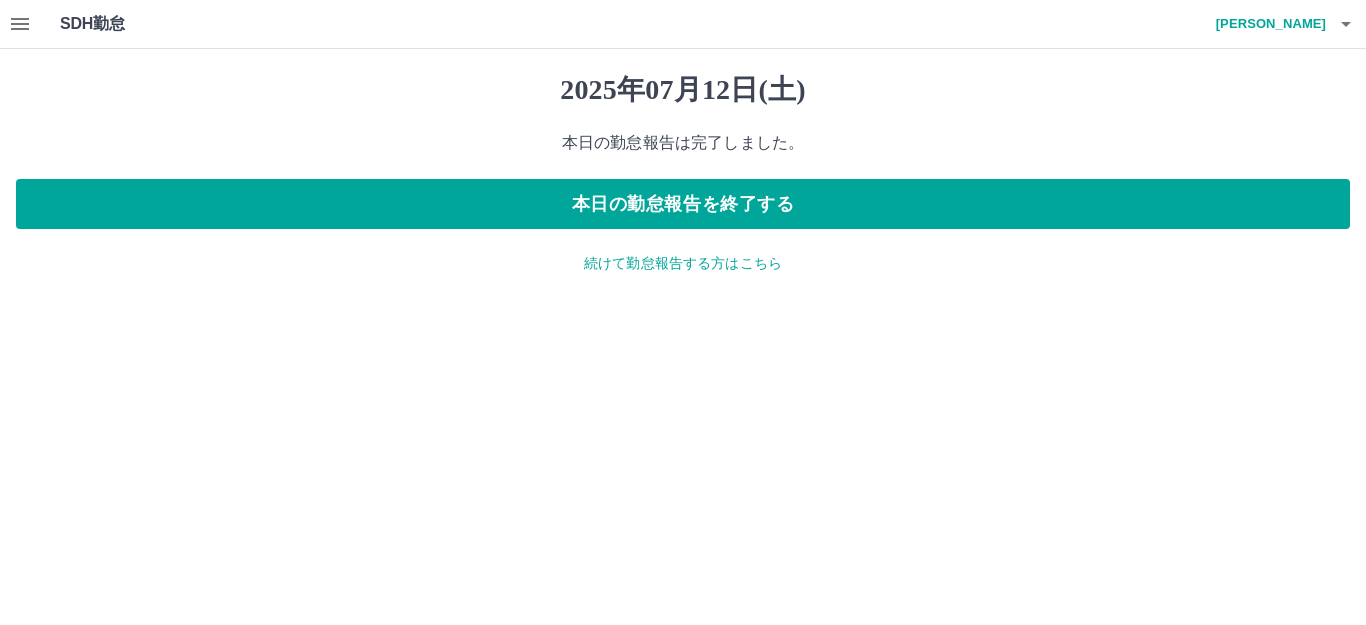 click on "続けて勤怠報告する方はこちら" at bounding box center [683, 263] 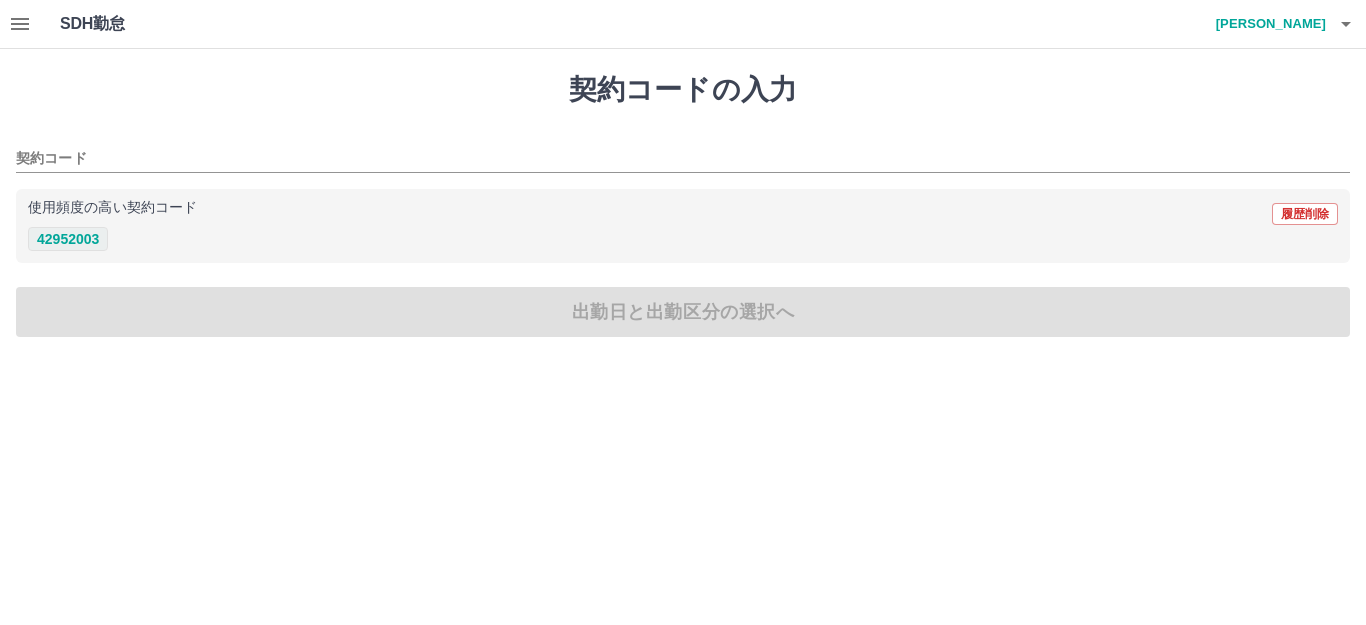 click on "42952003" at bounding box center (68, 239) 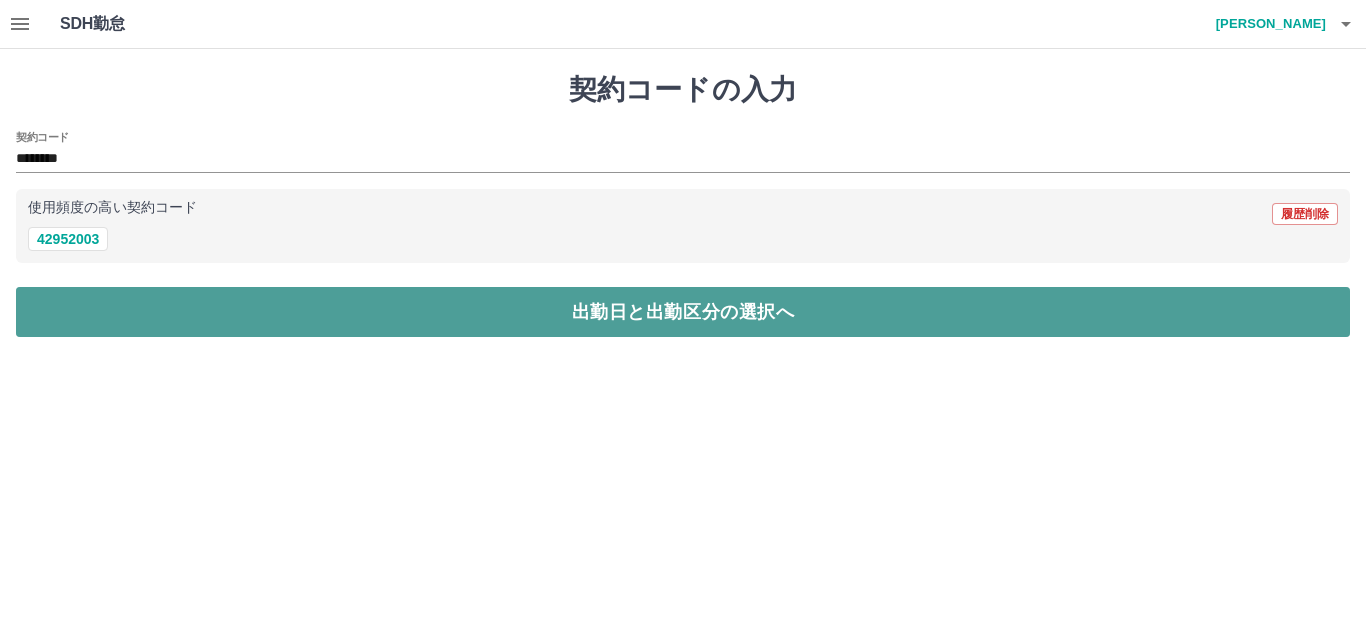 click on "出勤日と出勤区分の選択へ" at bounding box center (683, 312) 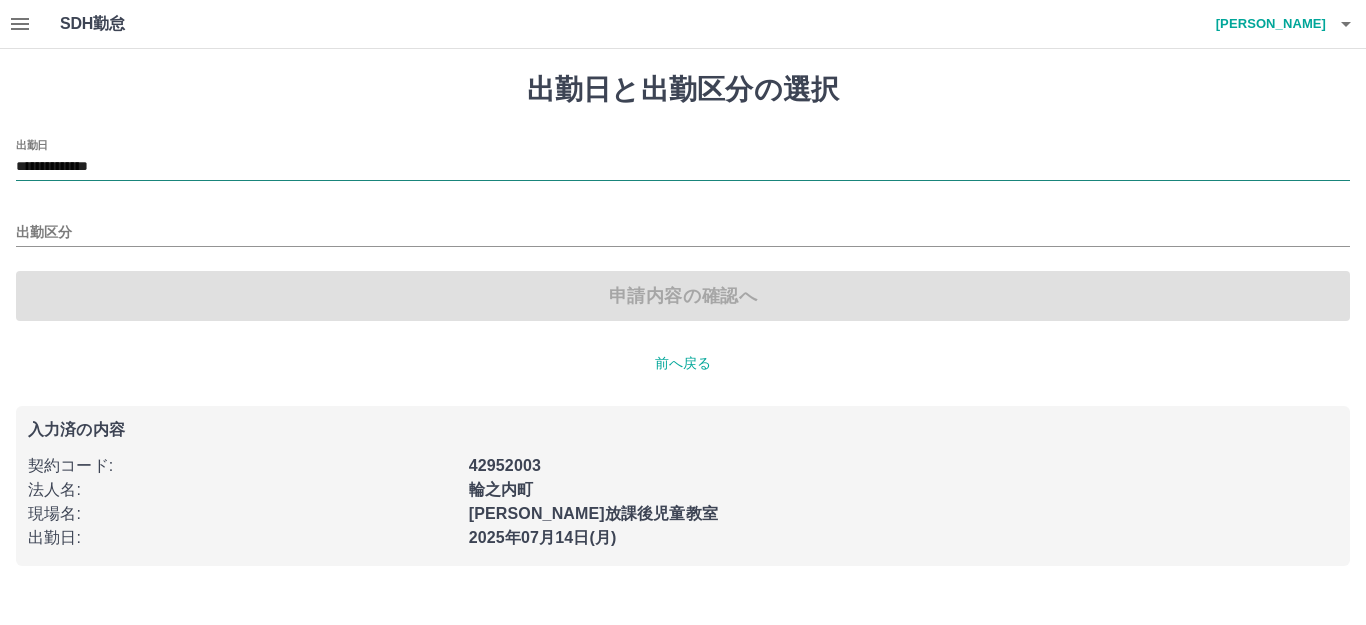 click on "**********" at bounding box center (683, 167) 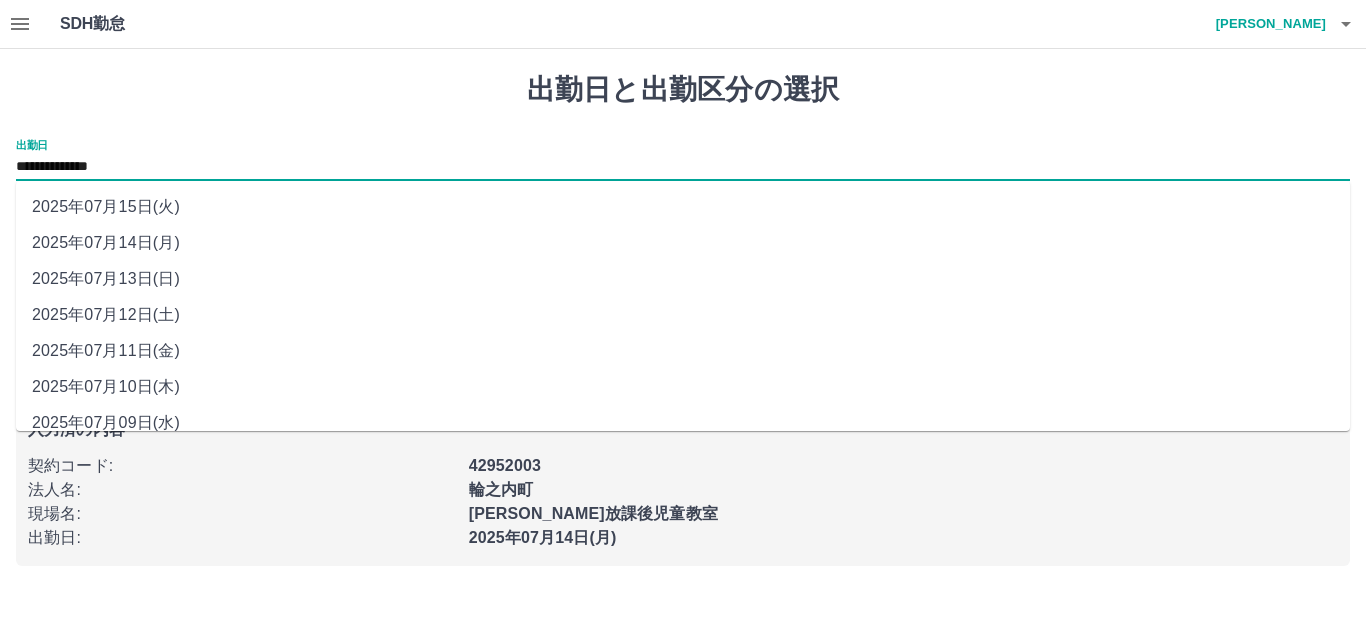 click on "2025年07月13日(日)" at bounding box center (683, 279) 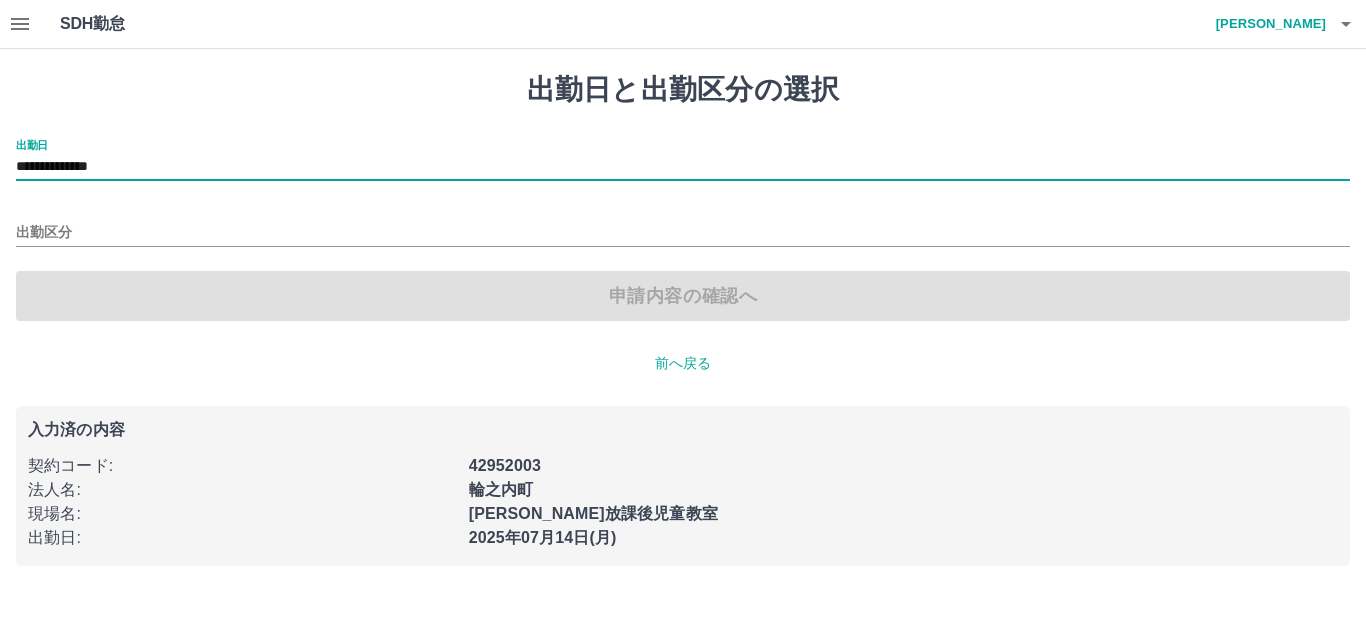 type on "**********" 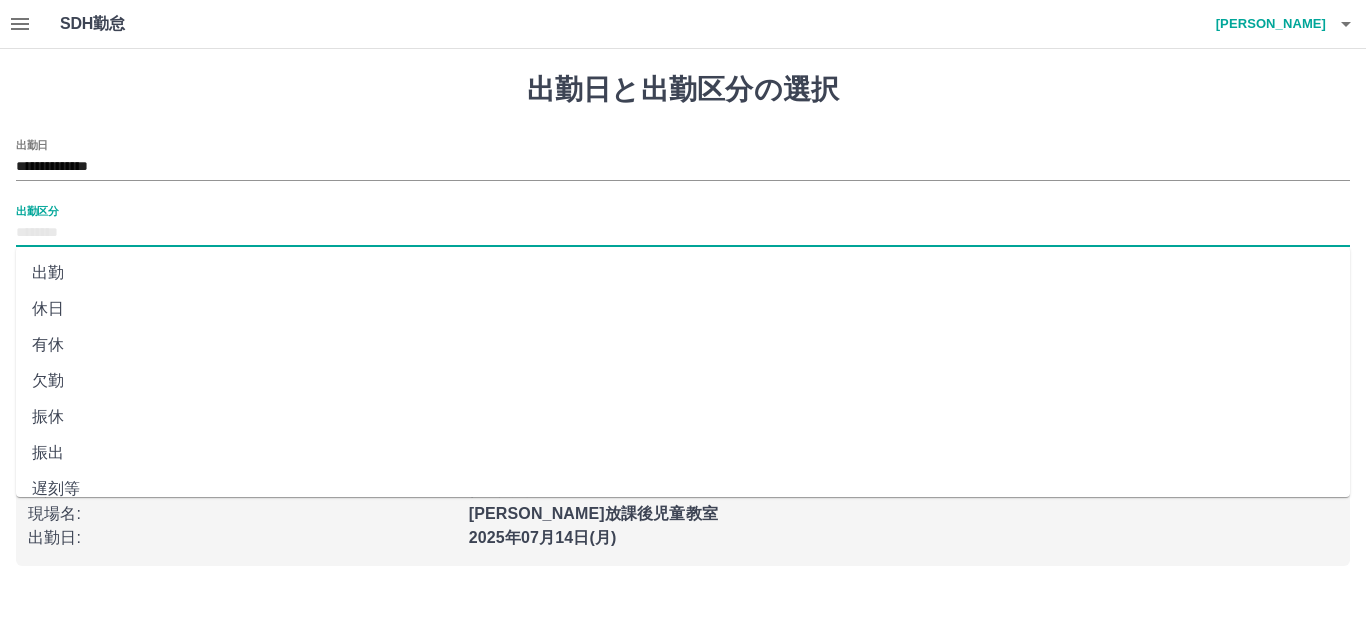 click on "出勤区分" at bounding box center [683, 233] 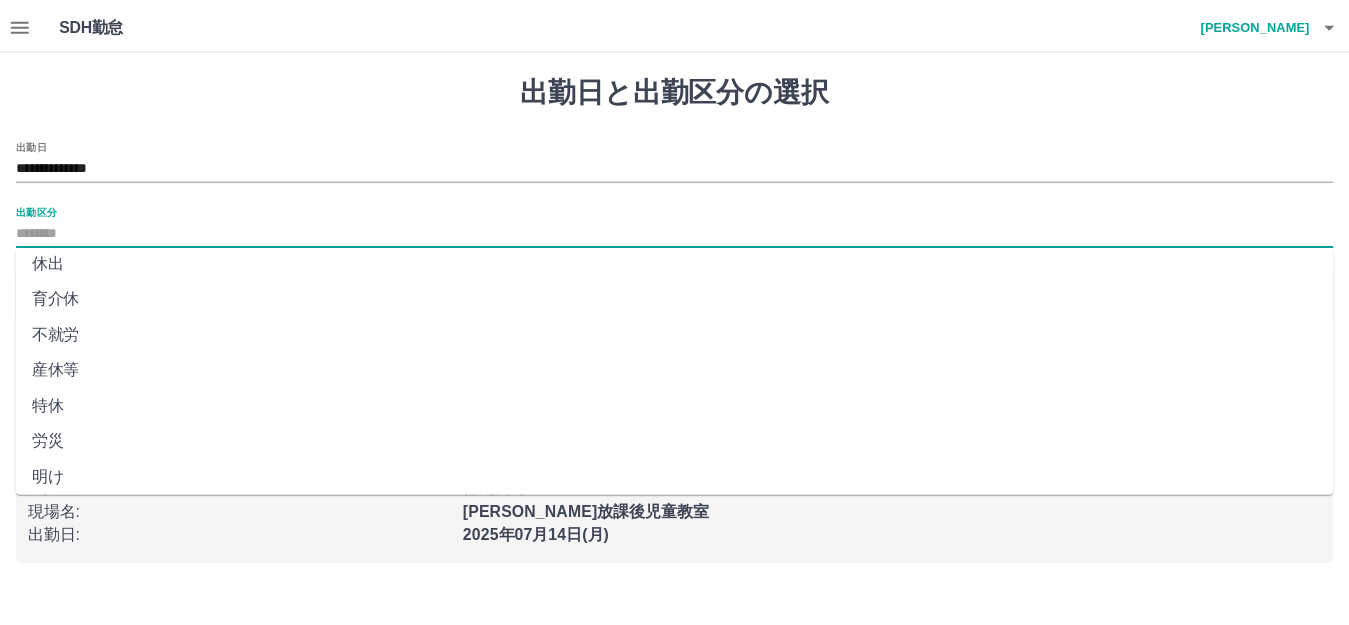 scroll, scrollTop: 414, scrollLeft: 0, axis: vertical 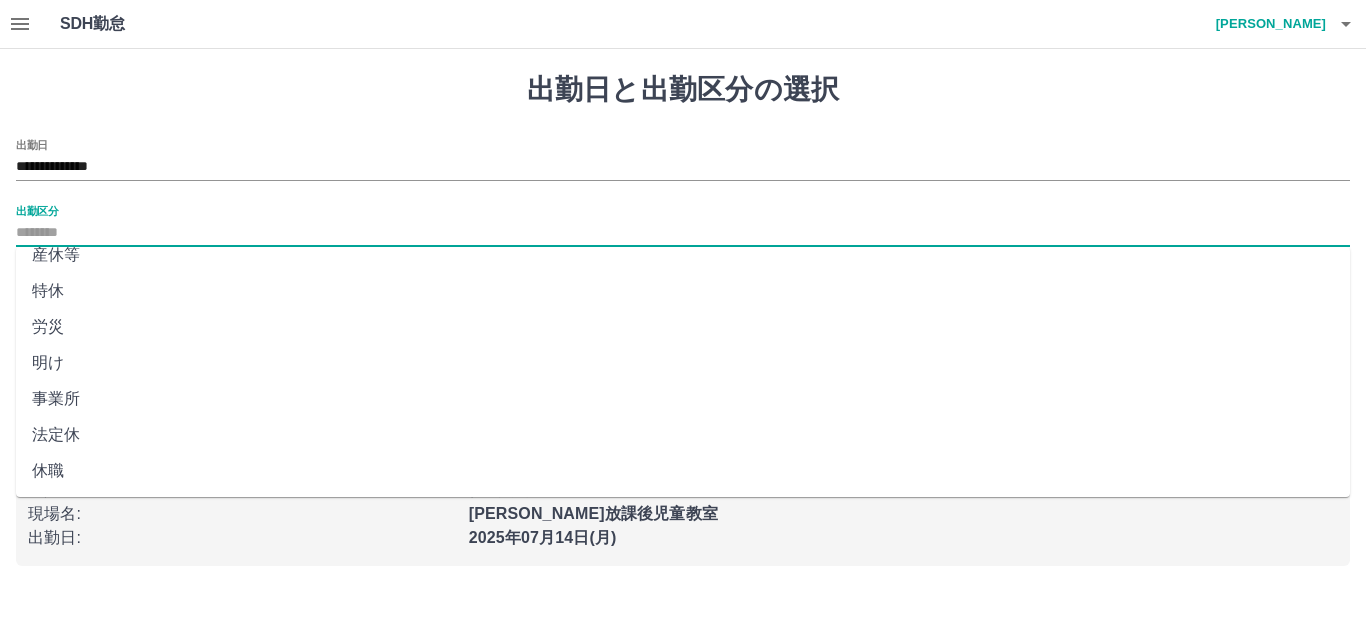 click on "法定休" at bounding box center [683, 435] 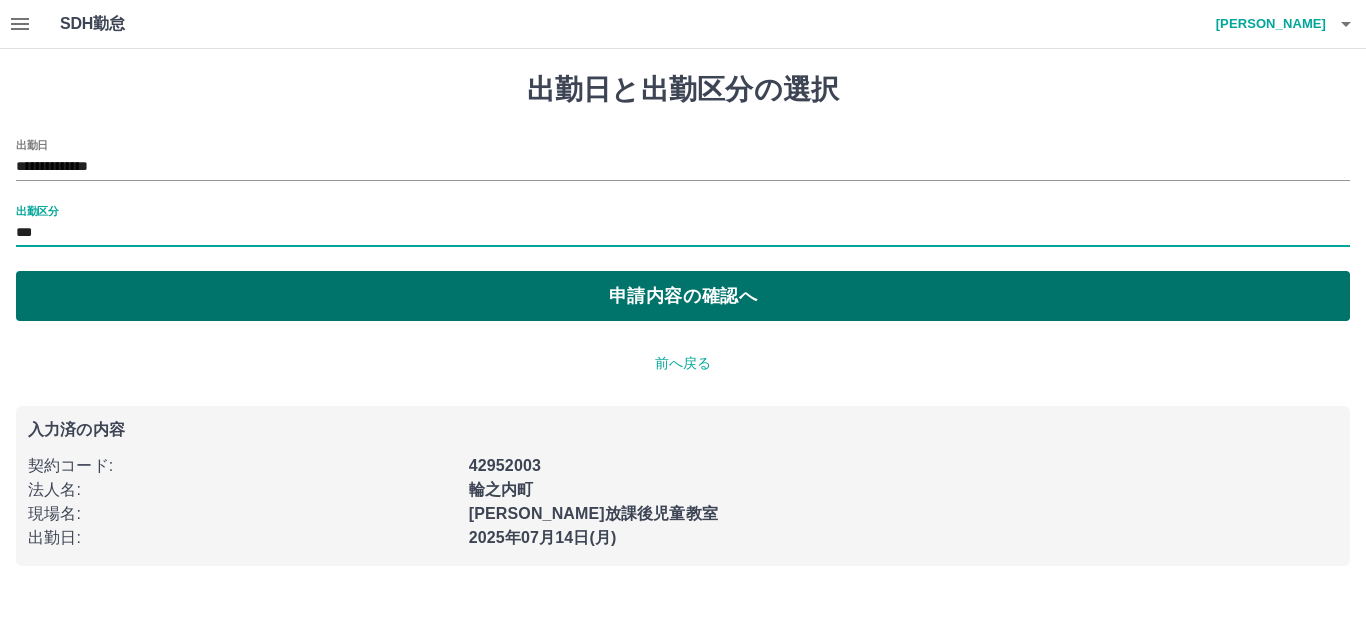 click on "申請内容の確認へ" at bounding box center [683, 296] 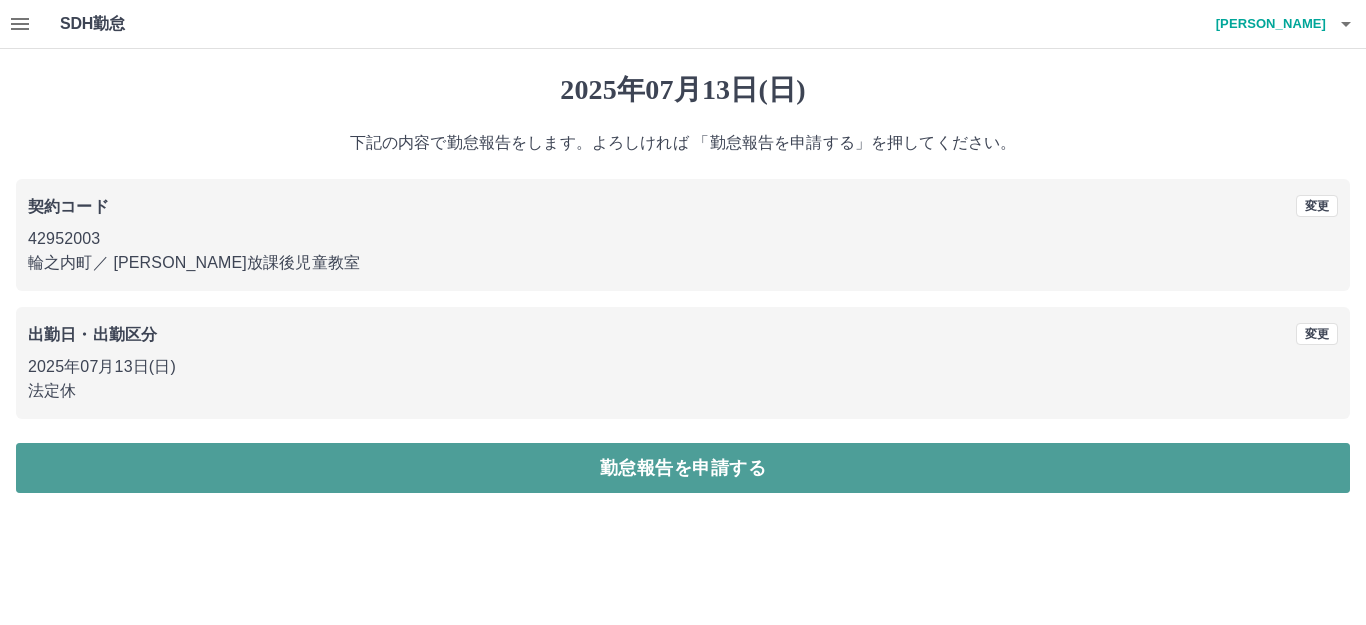 click on "勤怠報告を申請する" at bounding box center (683, 468) 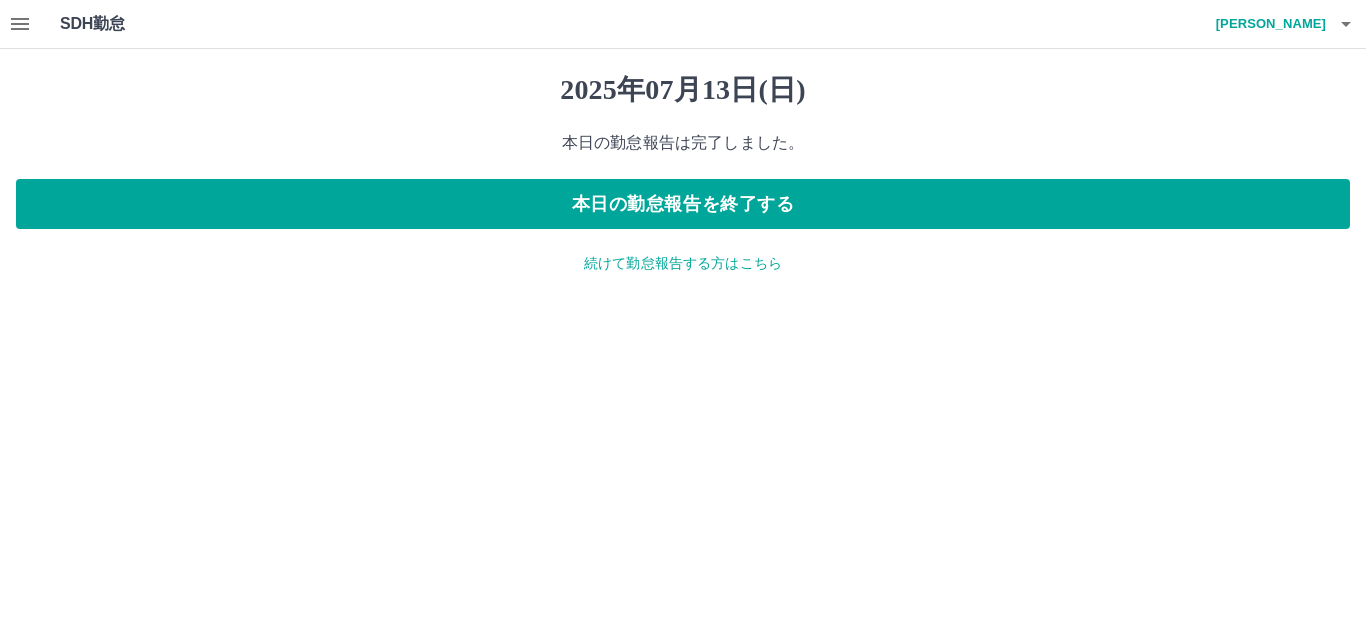click on "続けて勤怠報告する方はこちら" at bounding box center [683, 263] 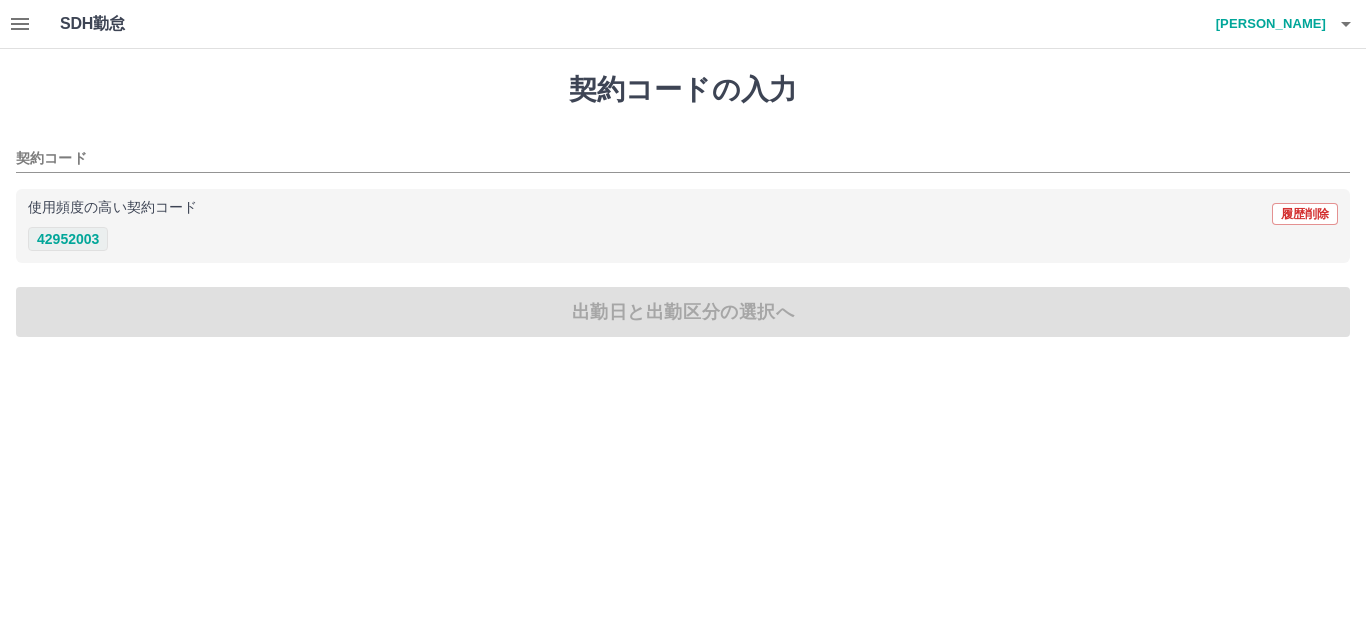 click on "42952003" at bounding box center [68, 239] 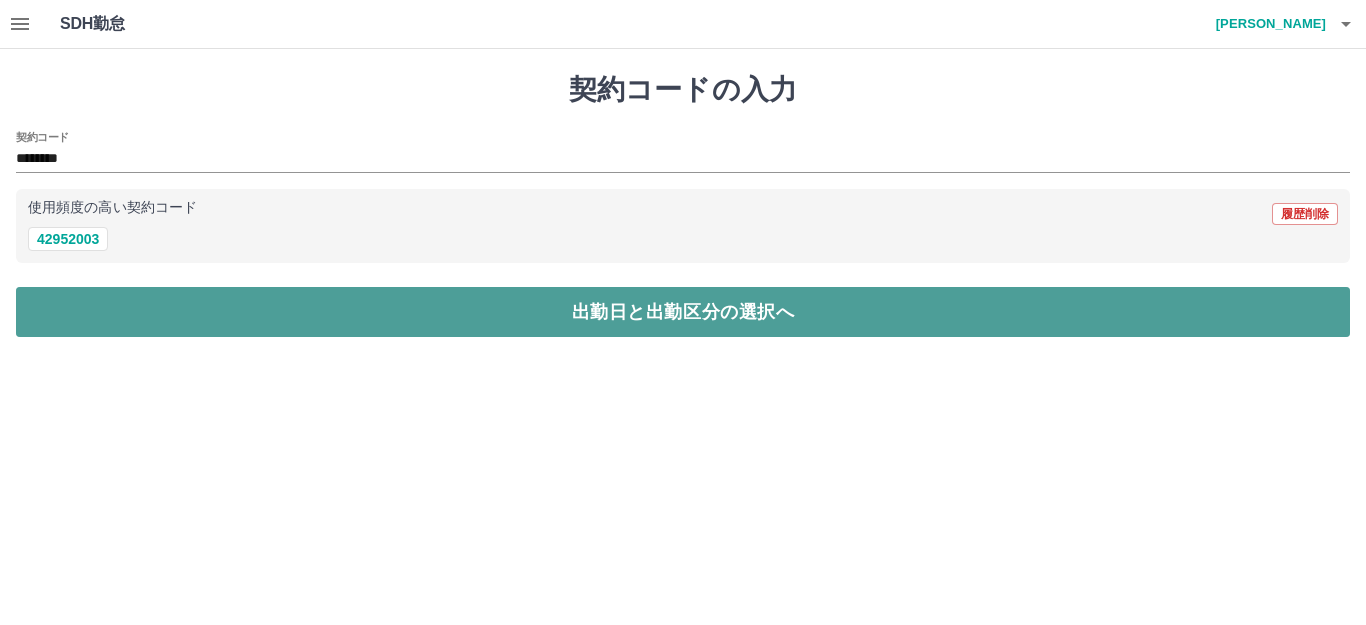 click on "出勤日と出勤区分の選択へ" at bounding box center (683, 312) 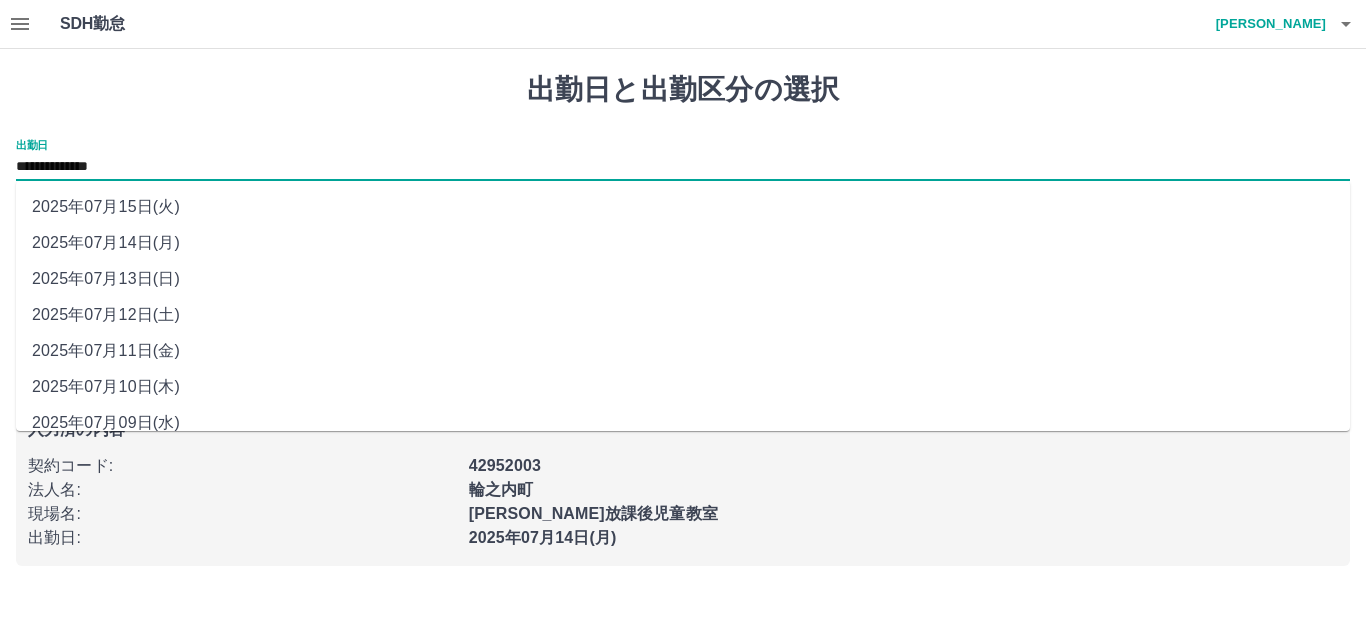 click on "**********" at bounding box center [683, 167] 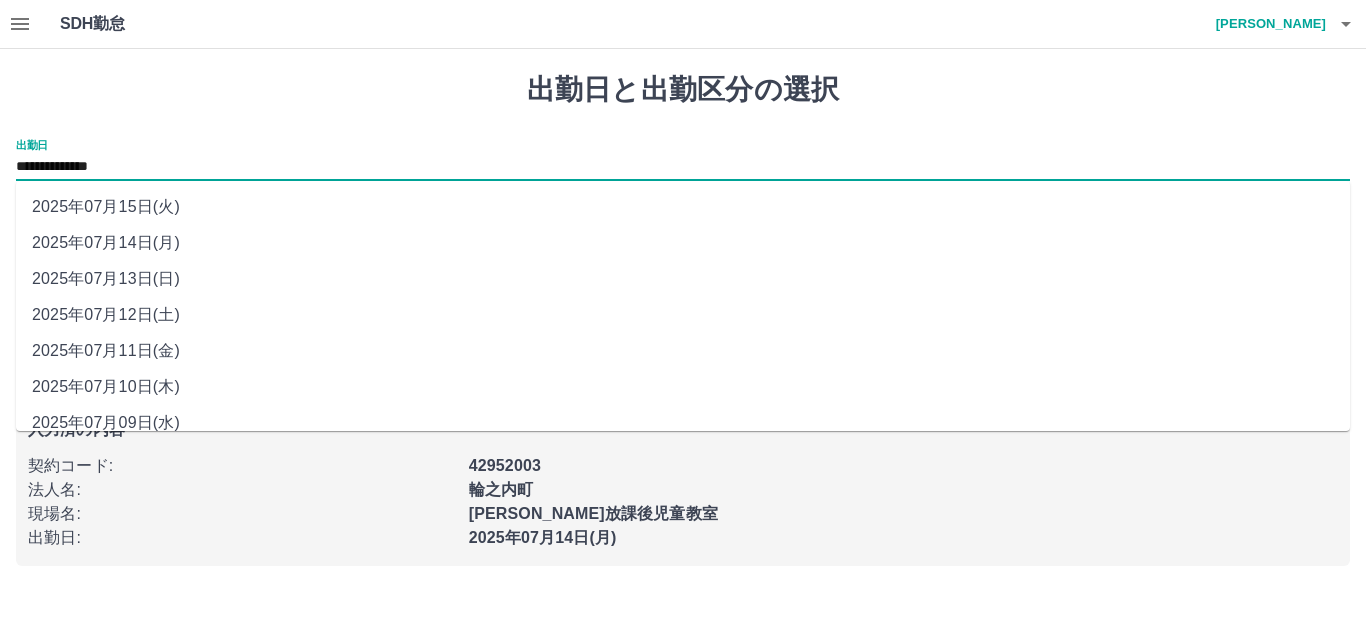 click on "2025年07月14日(月)" at bounding box center (683, 243) 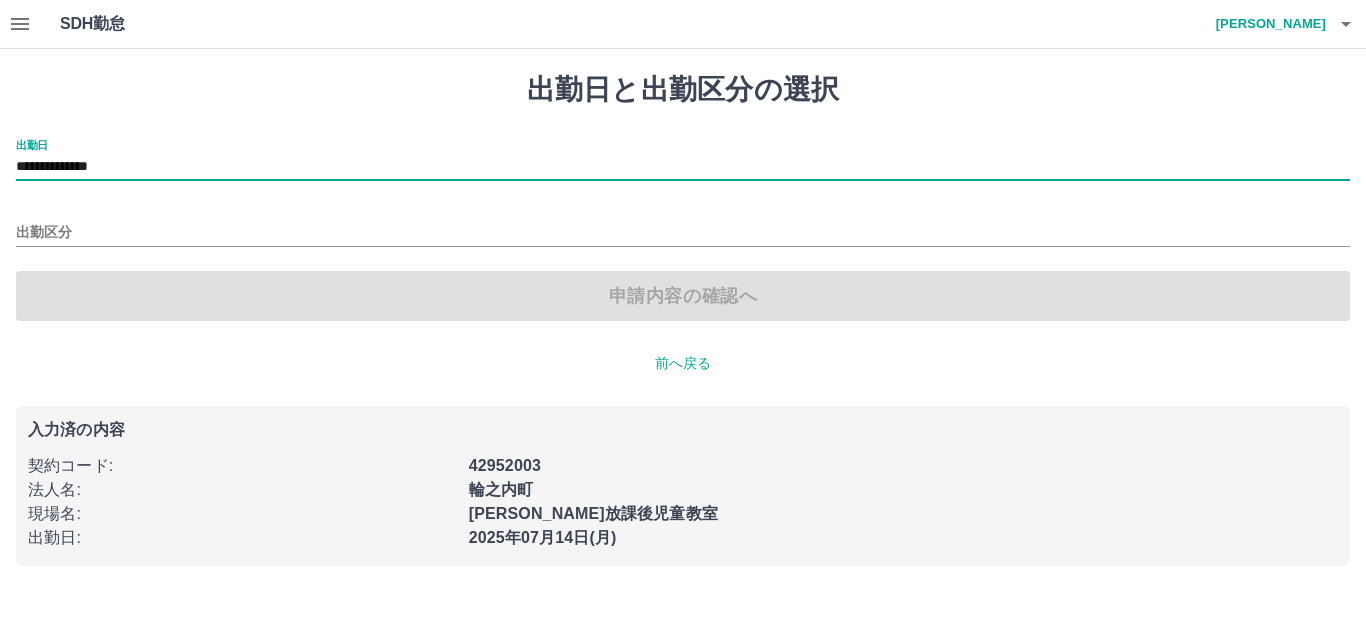 click on "**********" at bounding box center [683, 167] 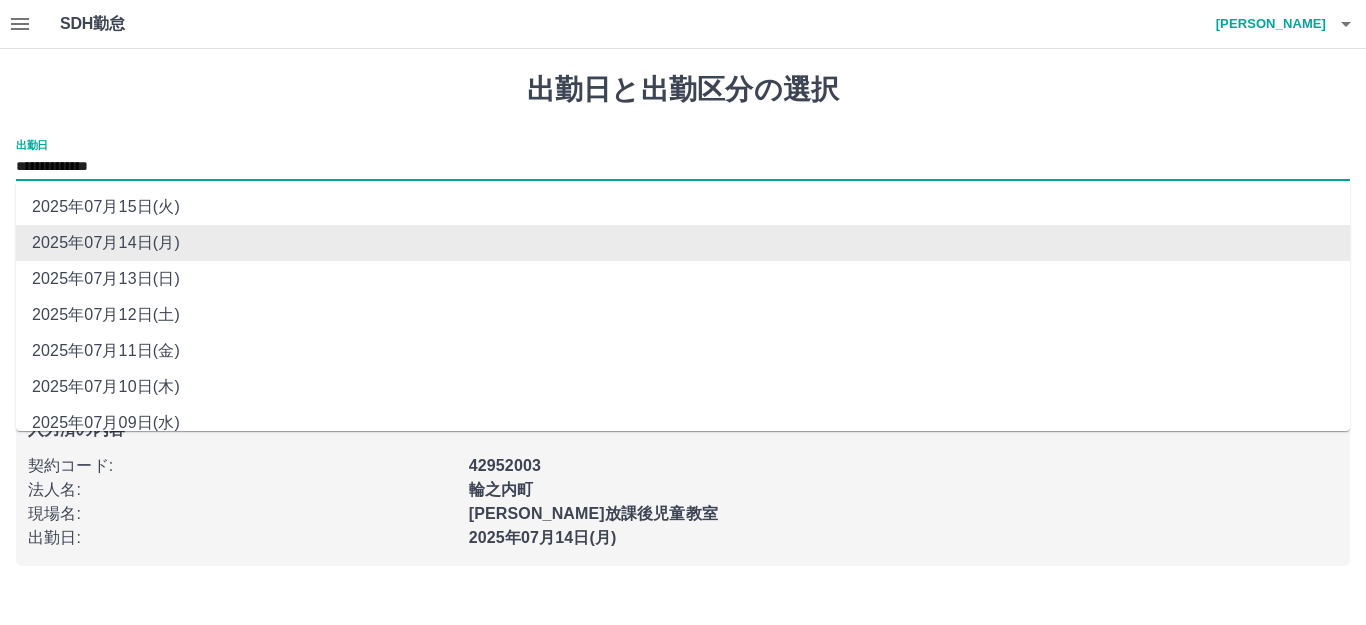 click on "2025年07月14日(月)" at bounding box center [683, 243] 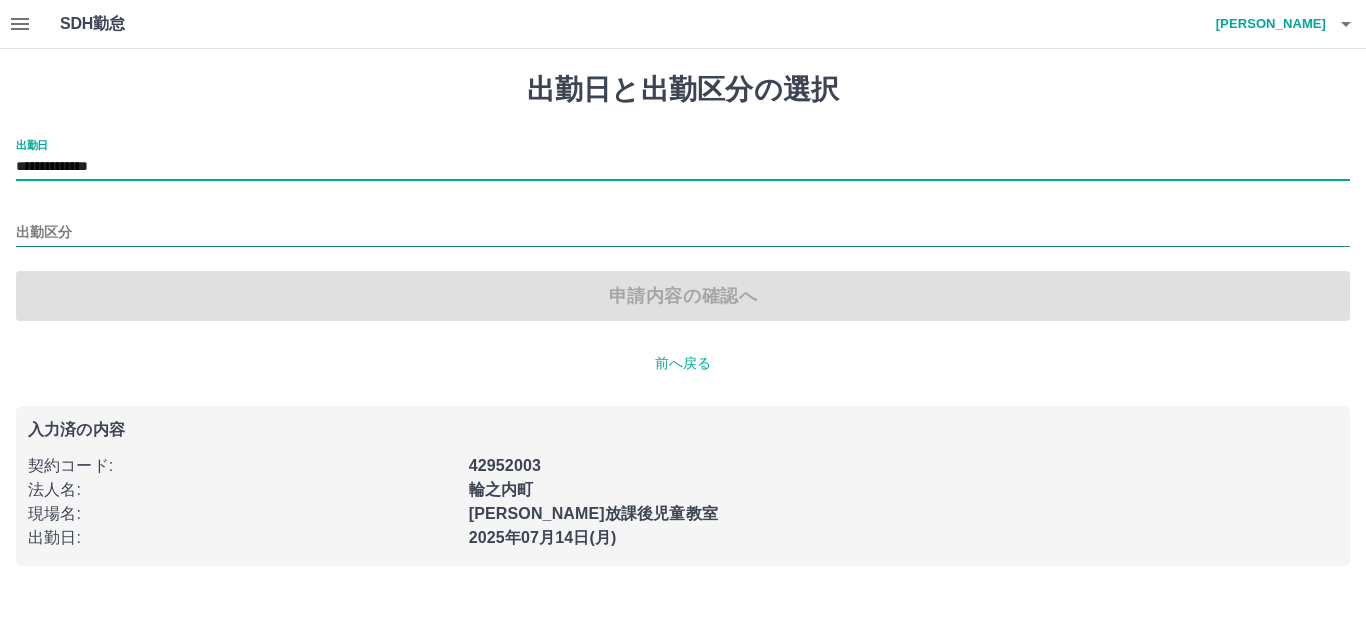 click on "出勤区分" at bounding box center [683, 233] 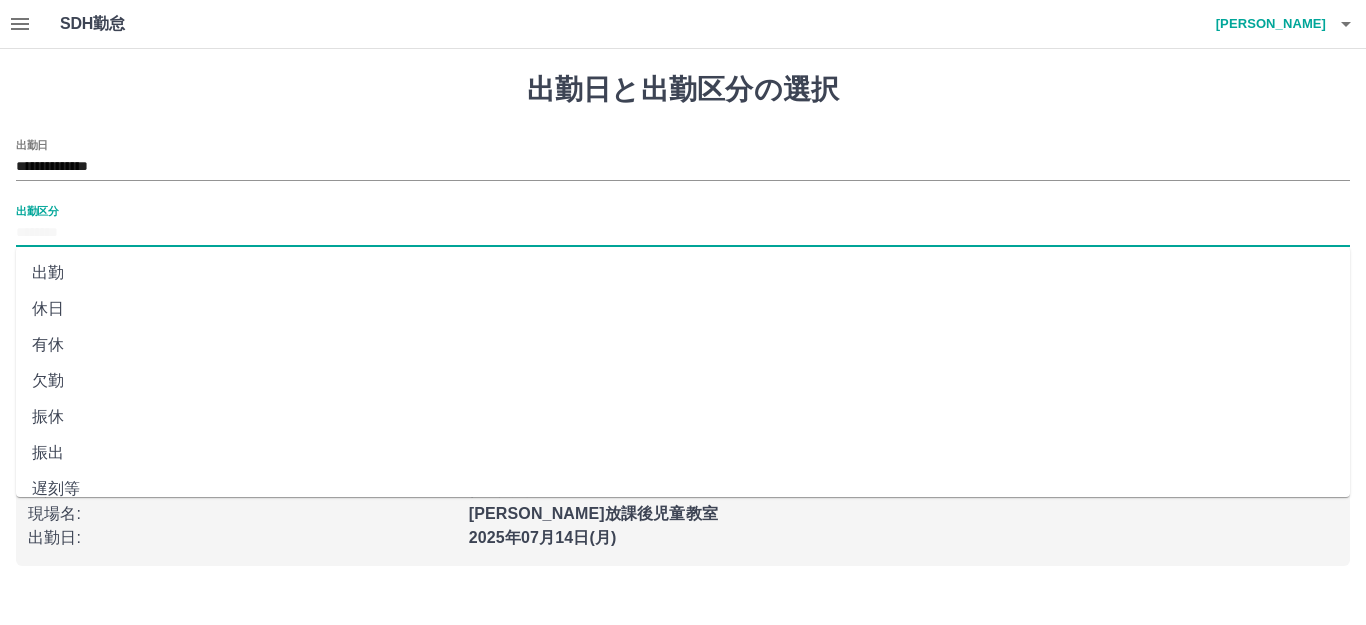 click on "出勤" at bounding box center (683, 273) 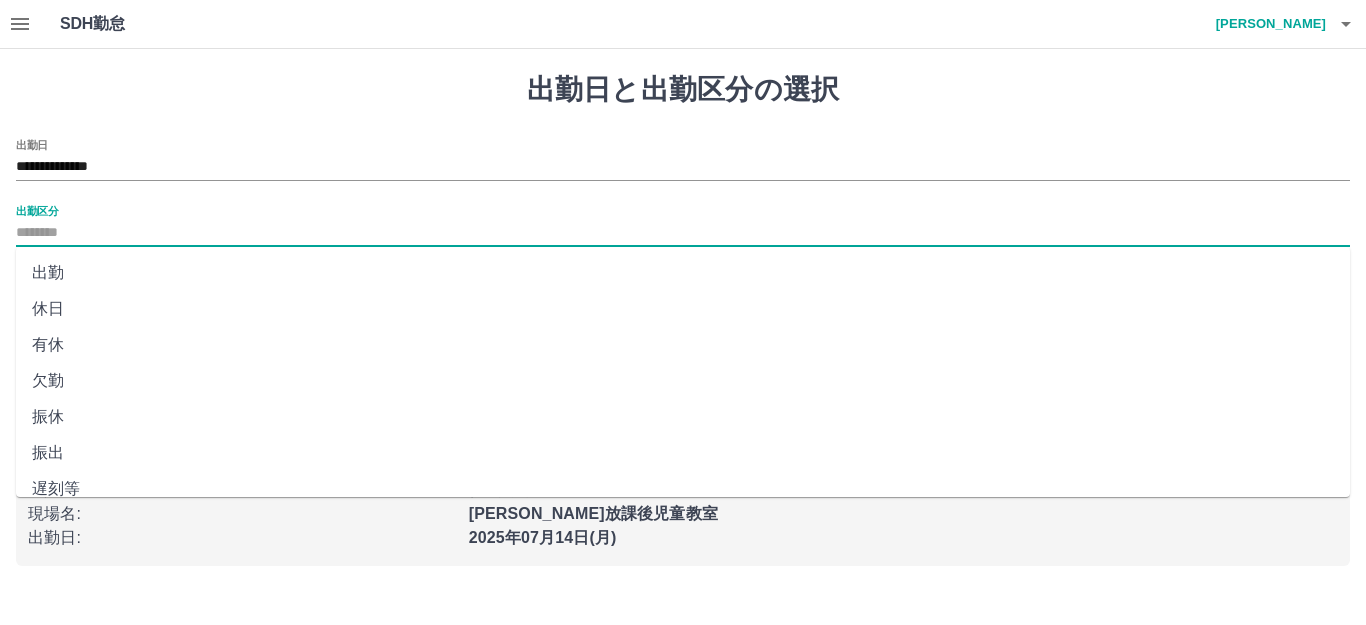 type on "**" 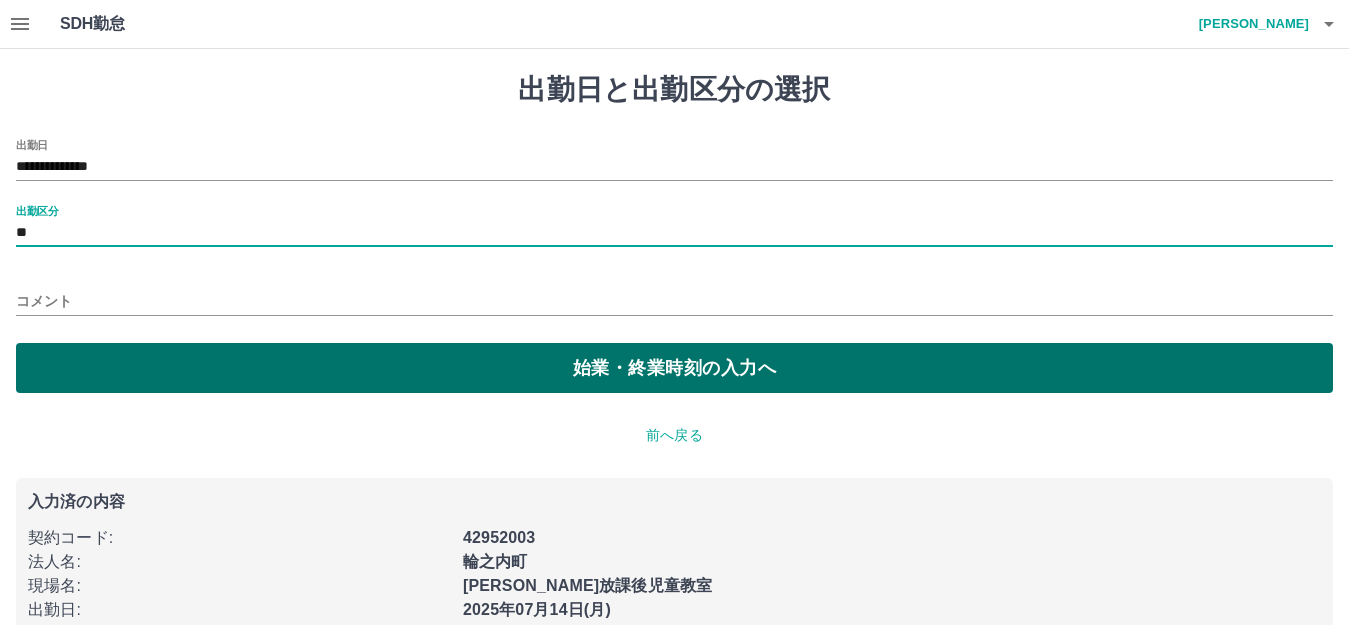 click on "始業・終業時刻の入力へ" at bounding box center [674, 368] 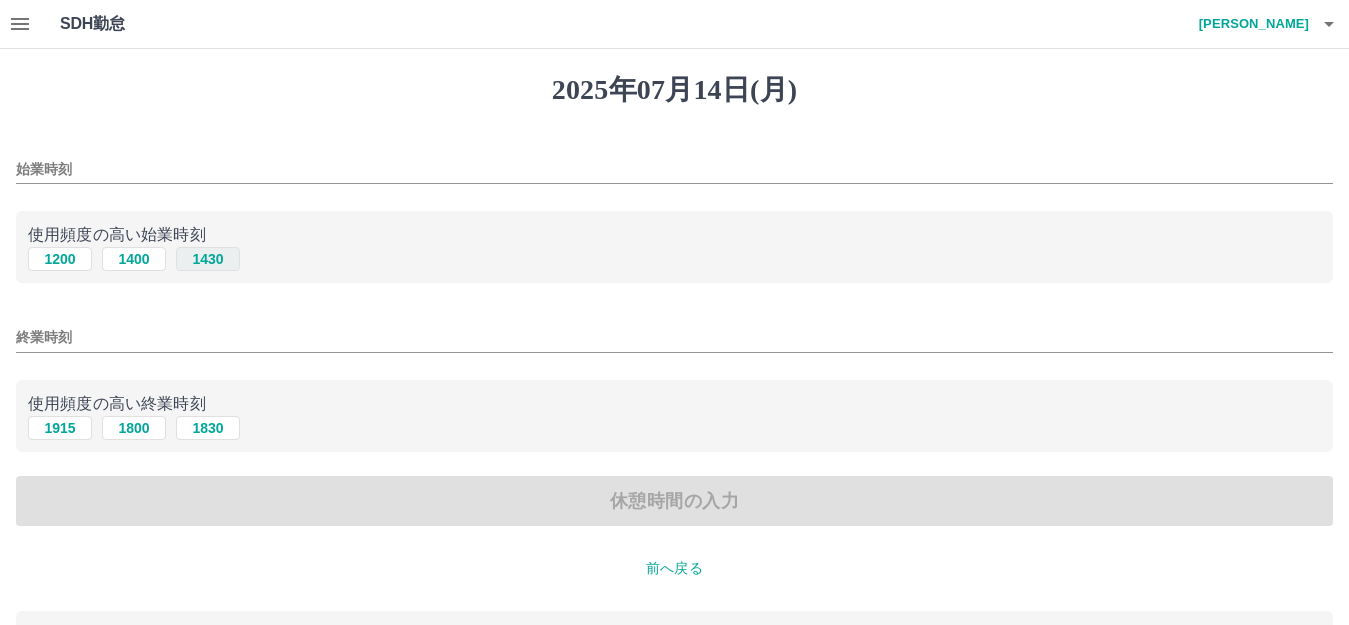 click on "1430" at bounding box center (208, 259) 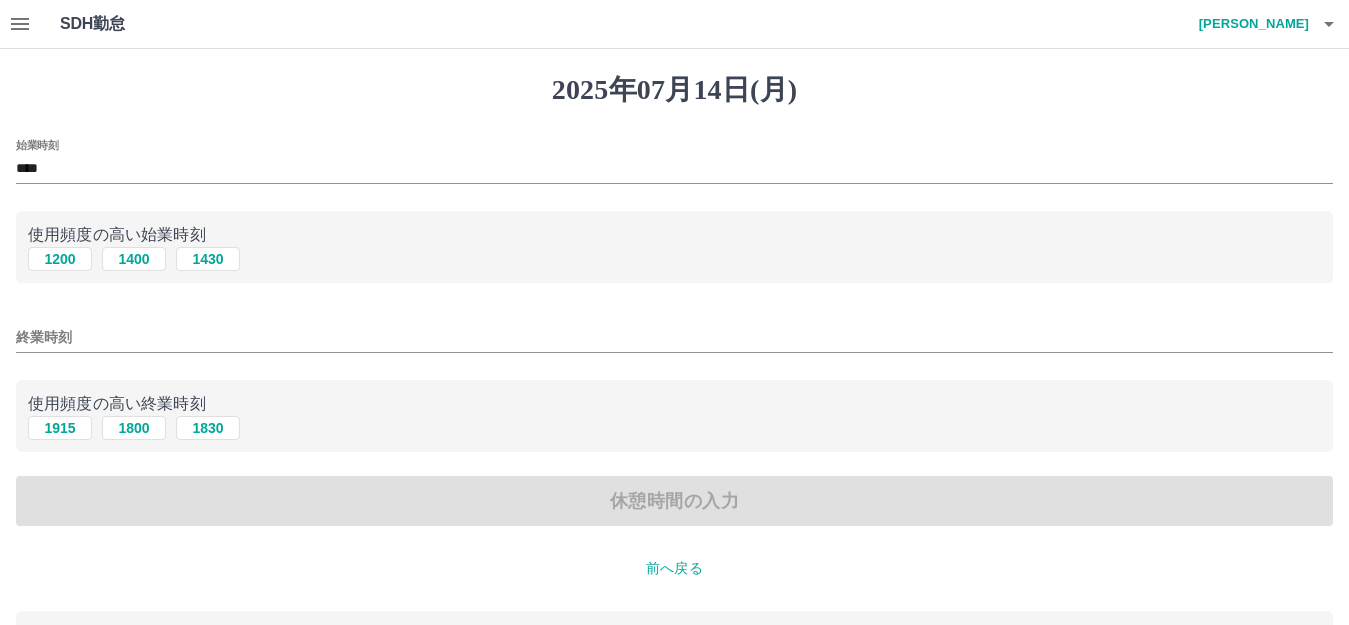 click on "始業時刻 **** 使用頻度の高い始業時刻 [DATE] [DATE] [DATE] 終業時刻 使用頻度の高い終業時刻 [DATE] [DATE] [DATE] 休憩時間の入力" at bounding box center (674, 333) 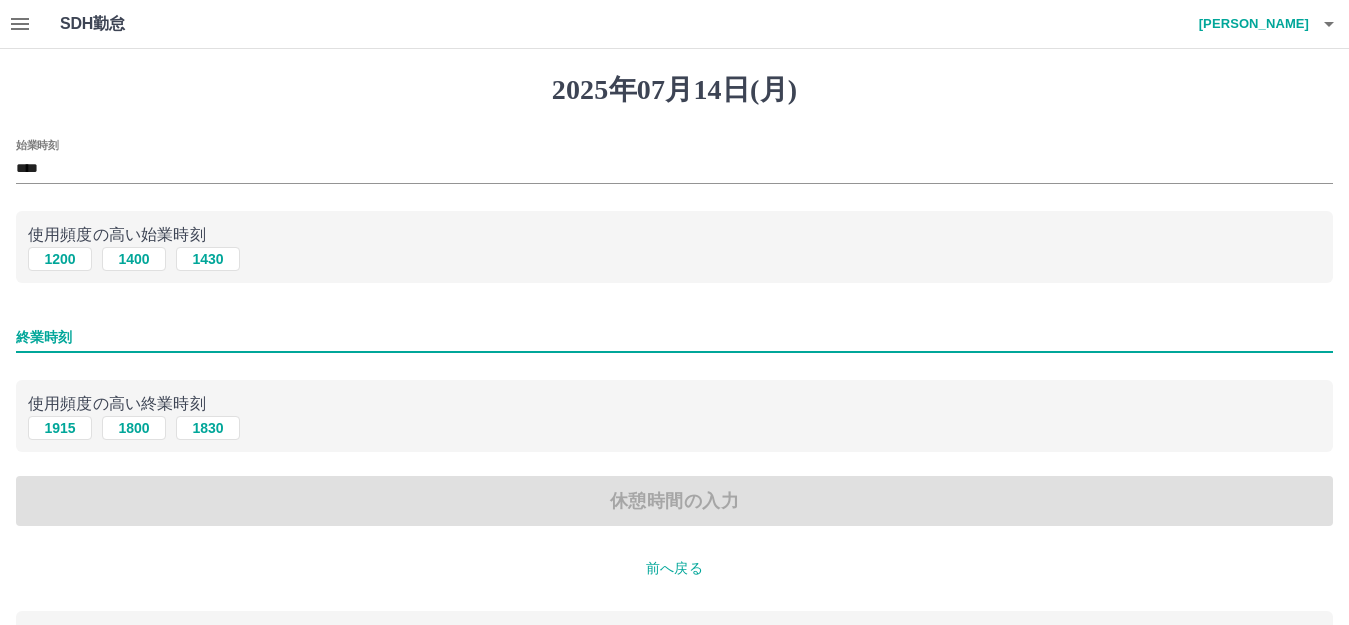 click on "終業時刻" at bounding box center (674, 337) 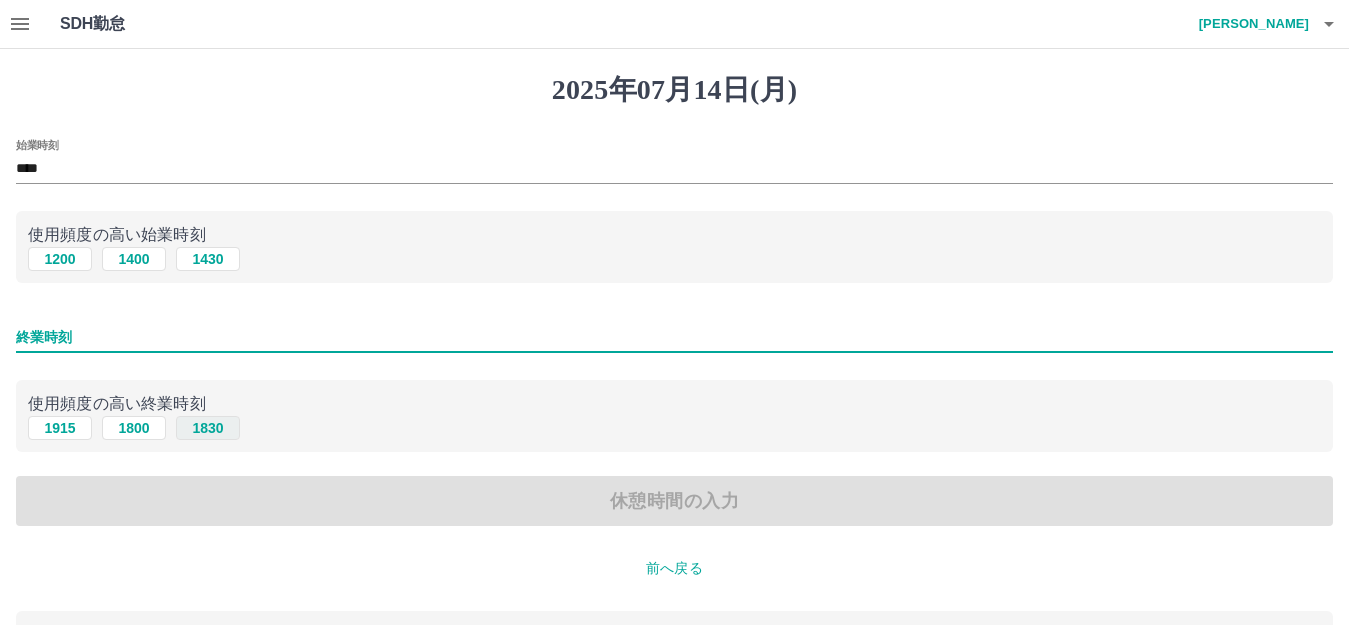 type on "****" 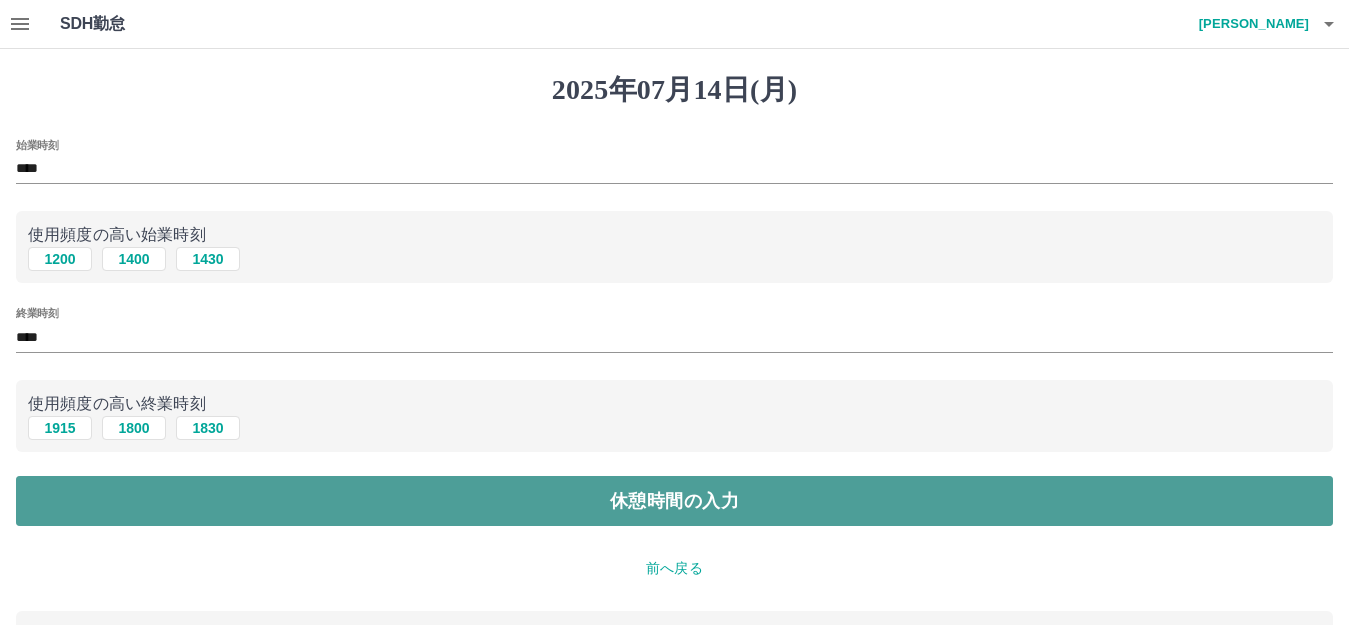 click on "休憩時間の入力" at bounding box center (674, 501) 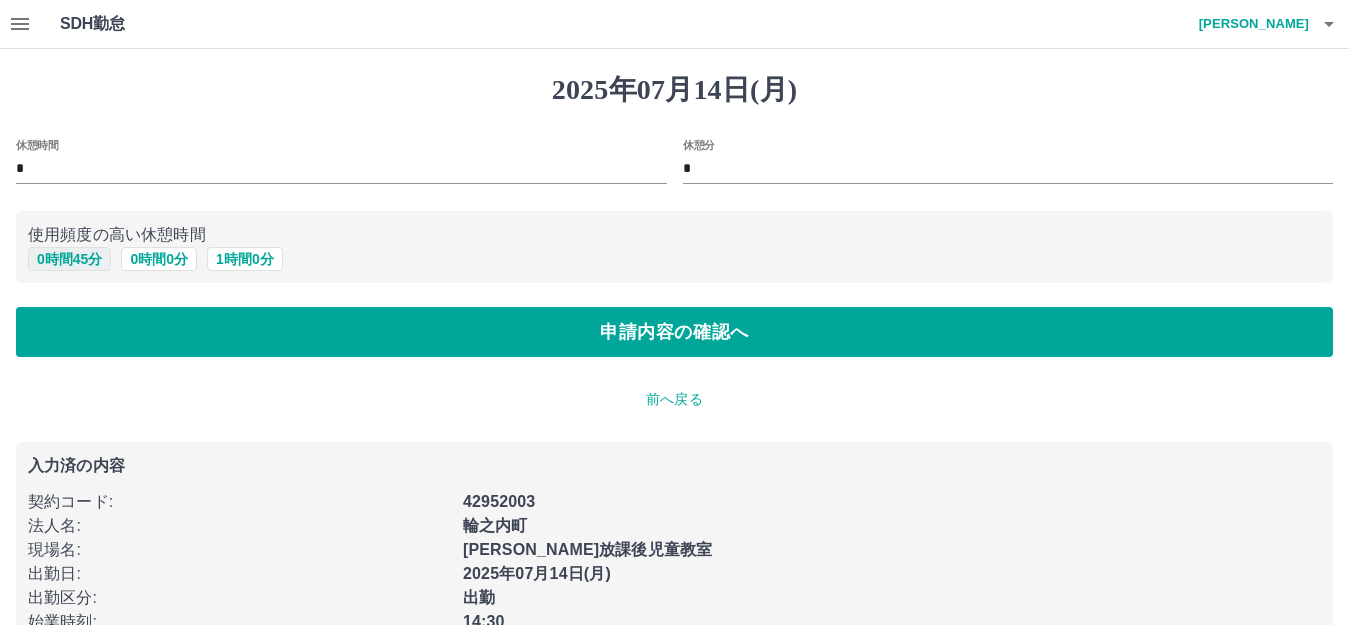 click on "0 時間 45 分" at bounding box center (69, 259) 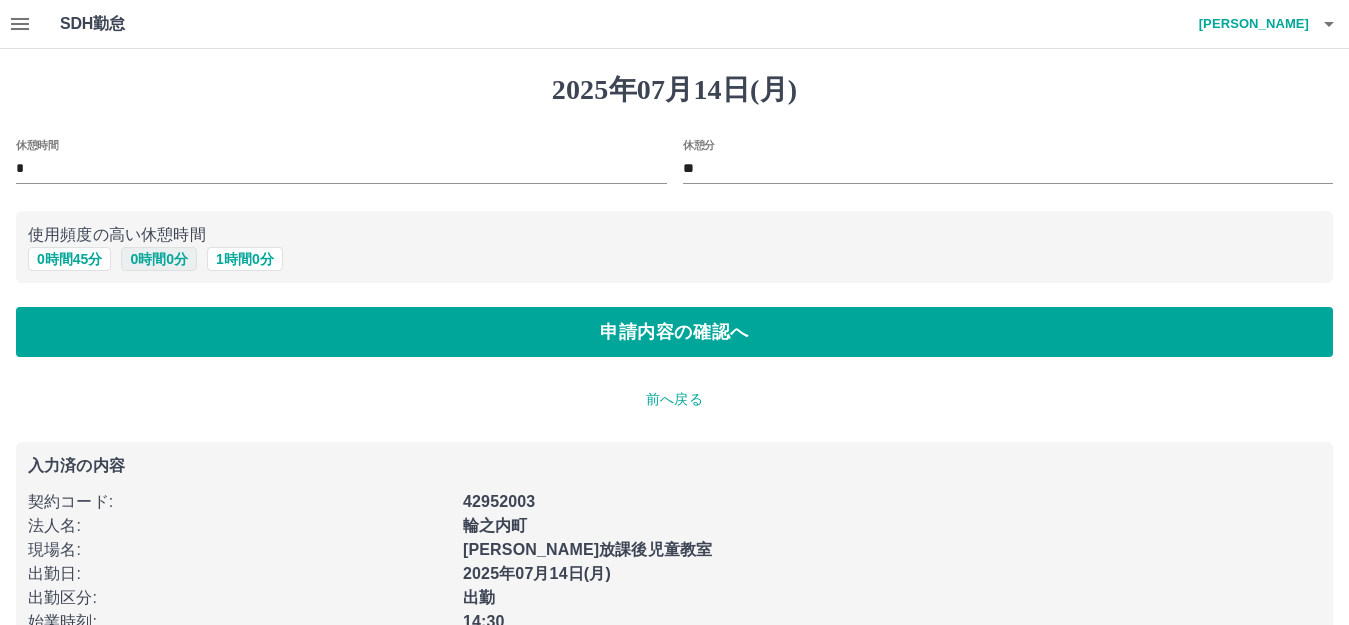 click on "0 時間 0 分" at bounding box center [159, 259] 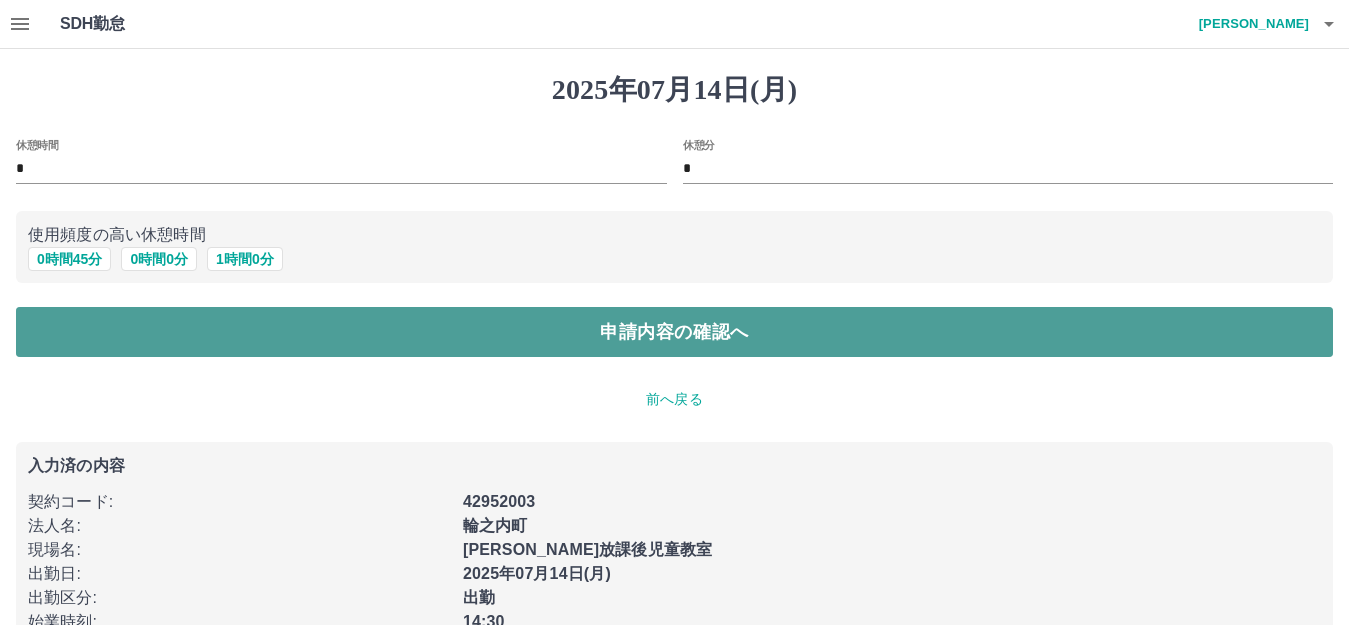 click on "申請内容の確認へ" at bounding box center [674, 332] 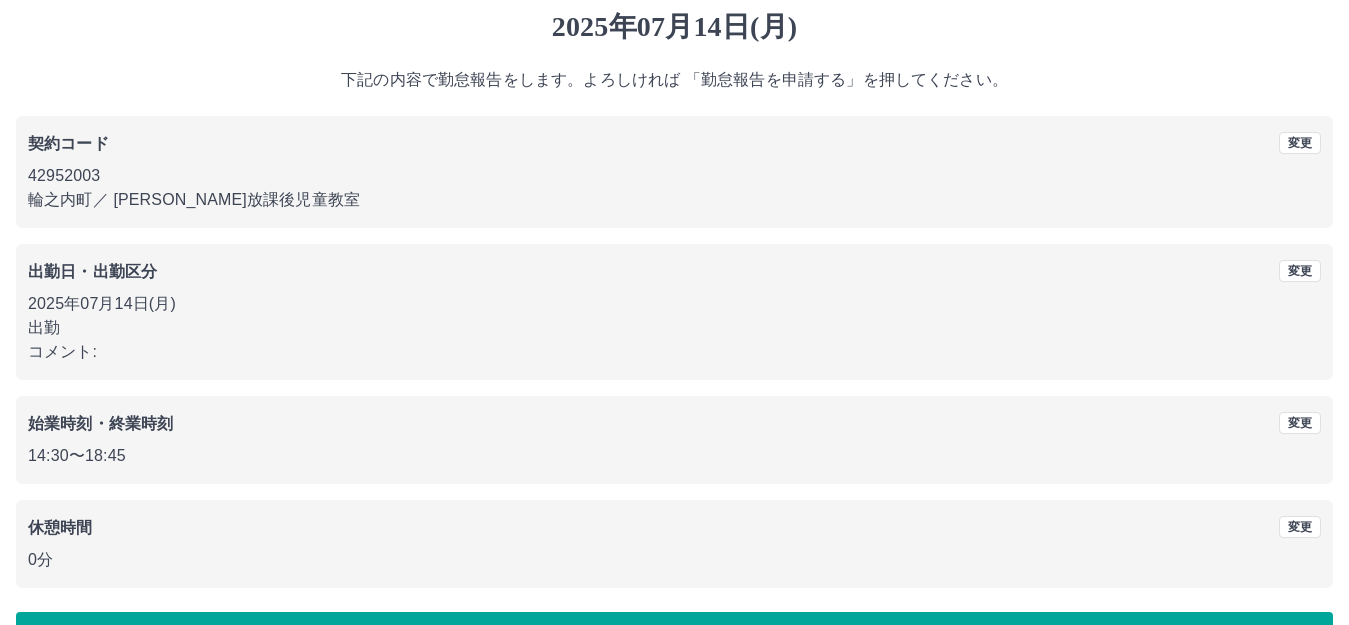 scroll, scrollTop: 124, scrollLeft: 0, axis: vertical 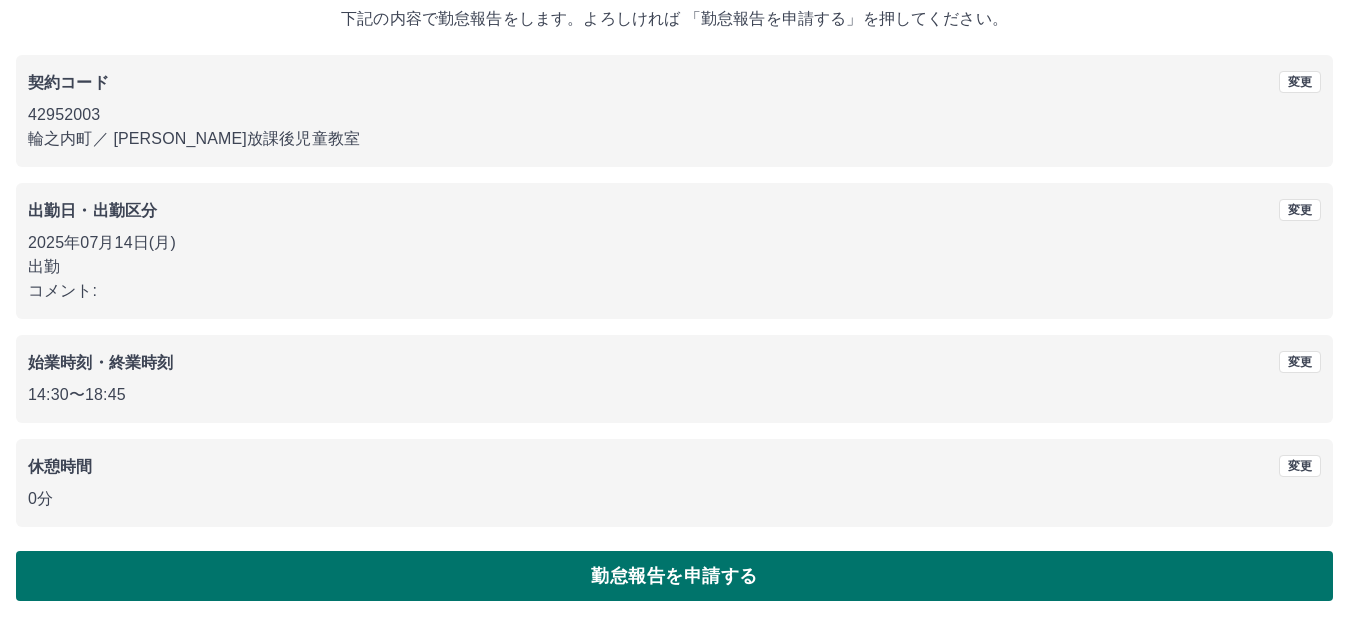 click on "勤怠報告を申請する" at bounding box center (674, 576) 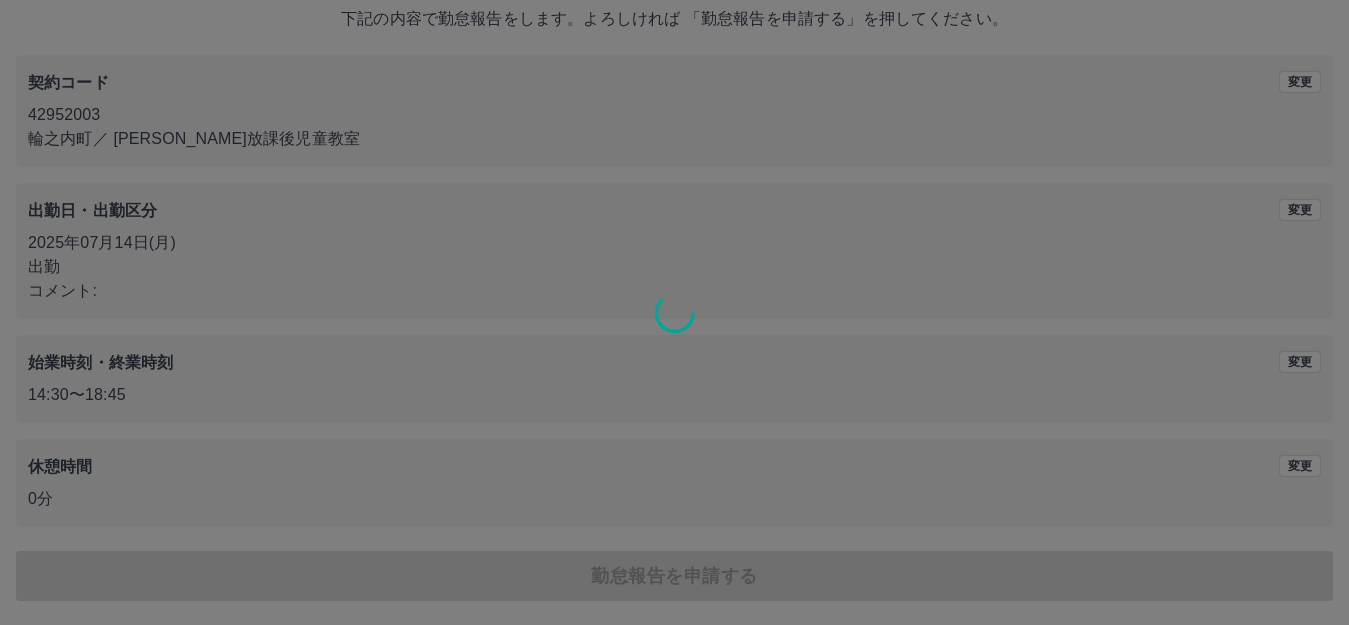 scroll, scrollTop: 0, scrollLeft: 0, axis: both 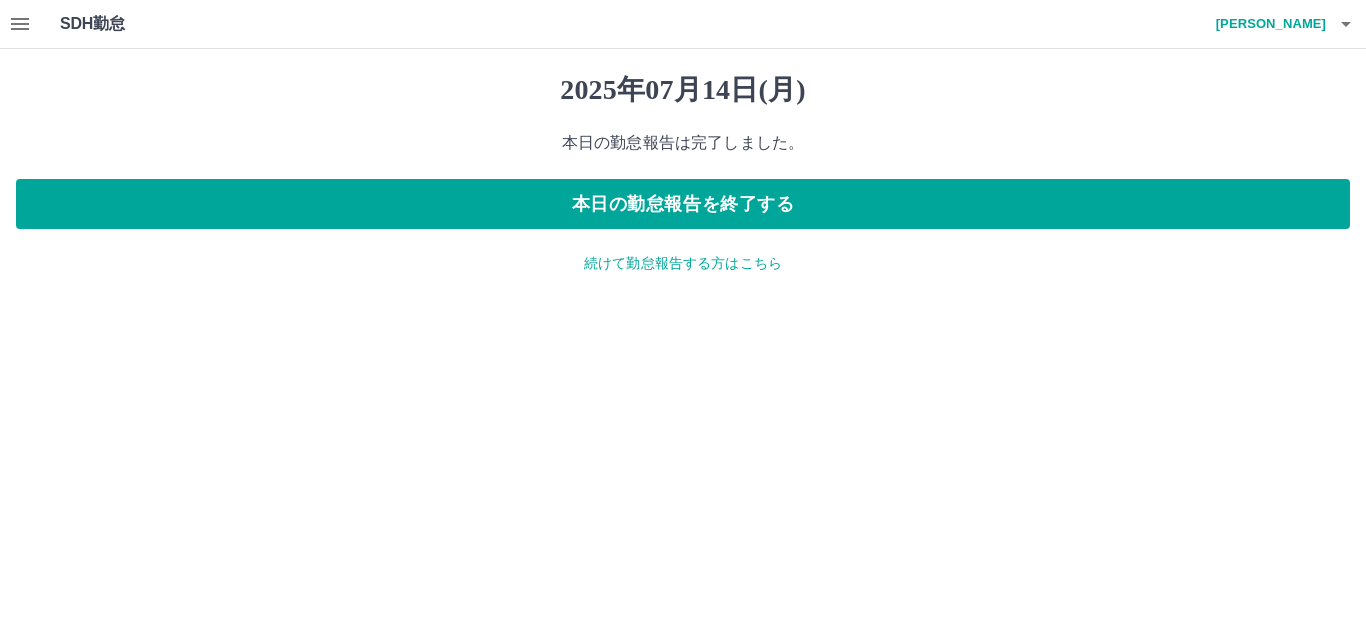 click 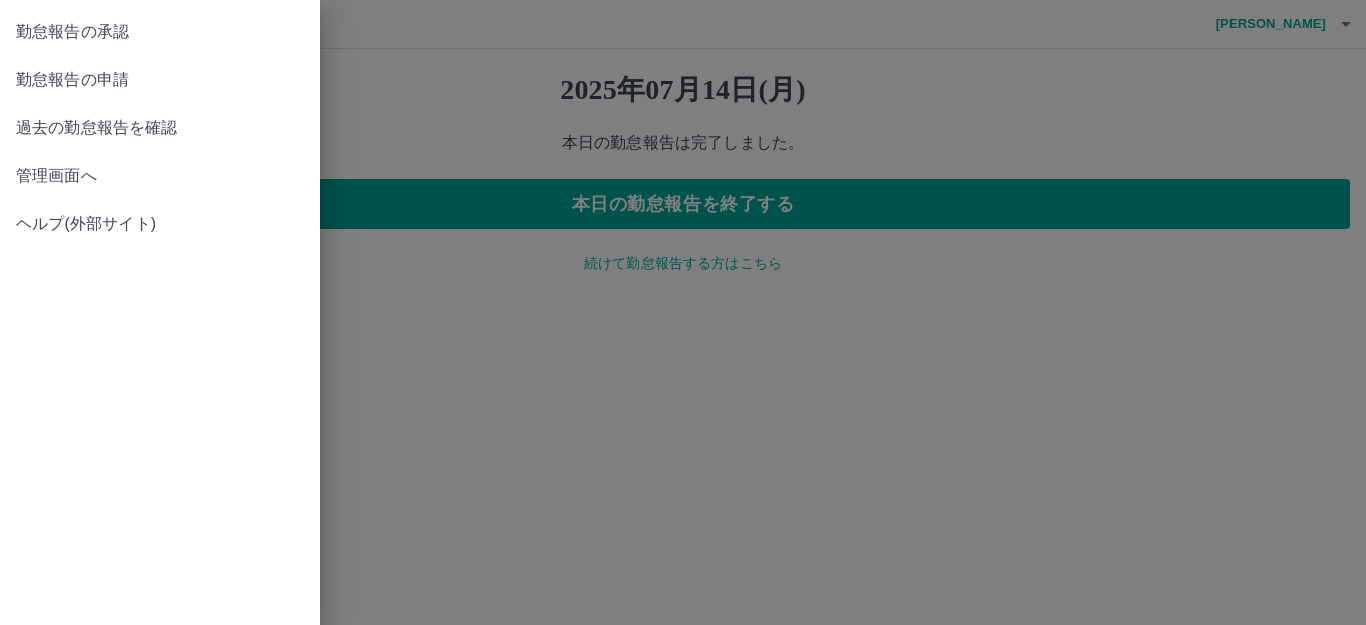 click on "勤怠報告の承認" at bounding box center (160, 32) 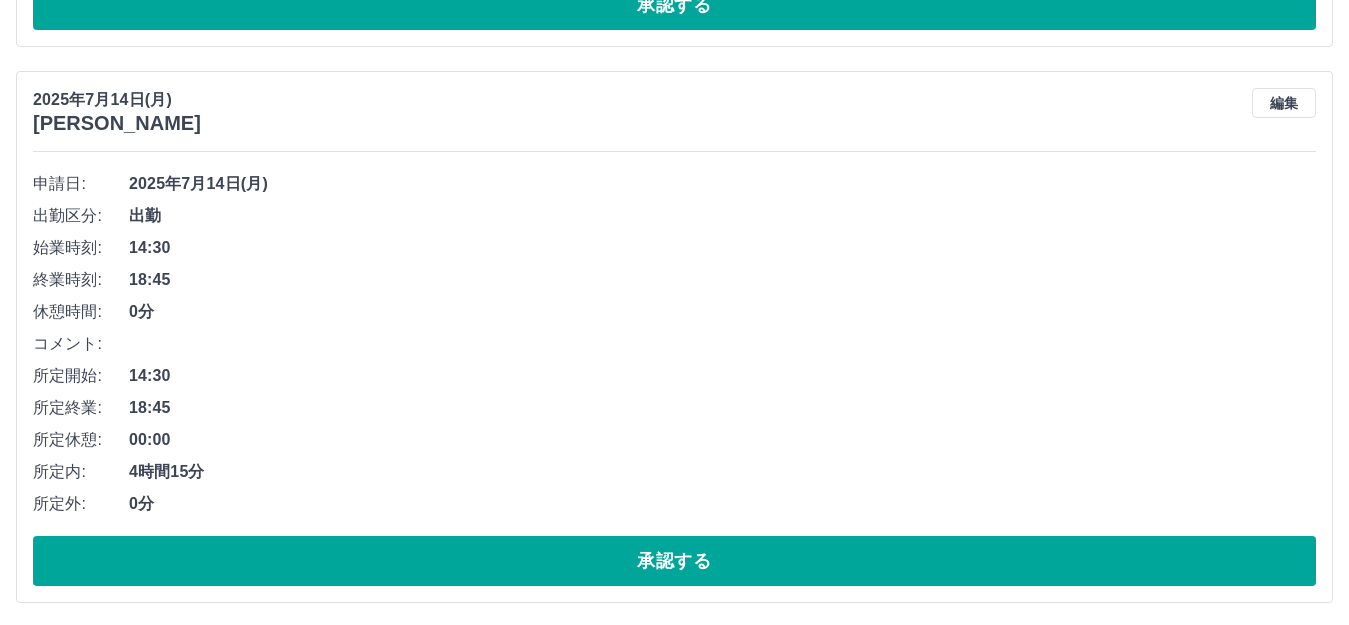 scroll, scrollTop: 800, scrollLeft: 0, axis: vertical 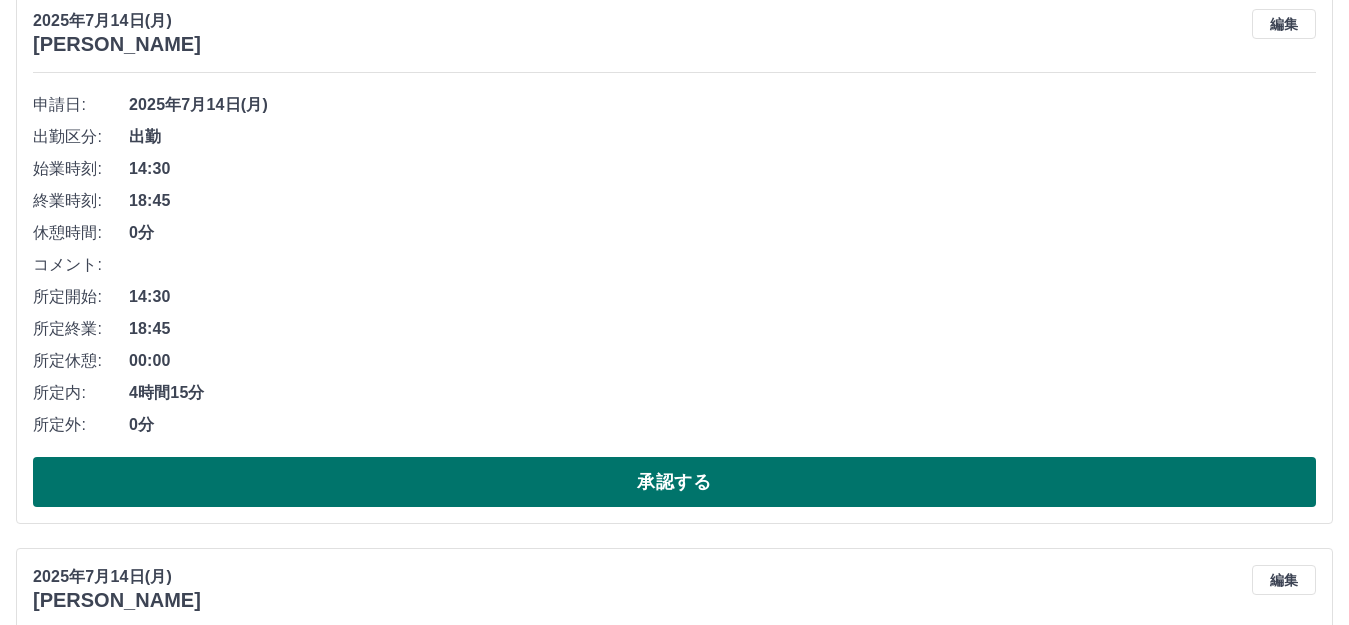 click on "承認する" at bounding box center (674, 482) 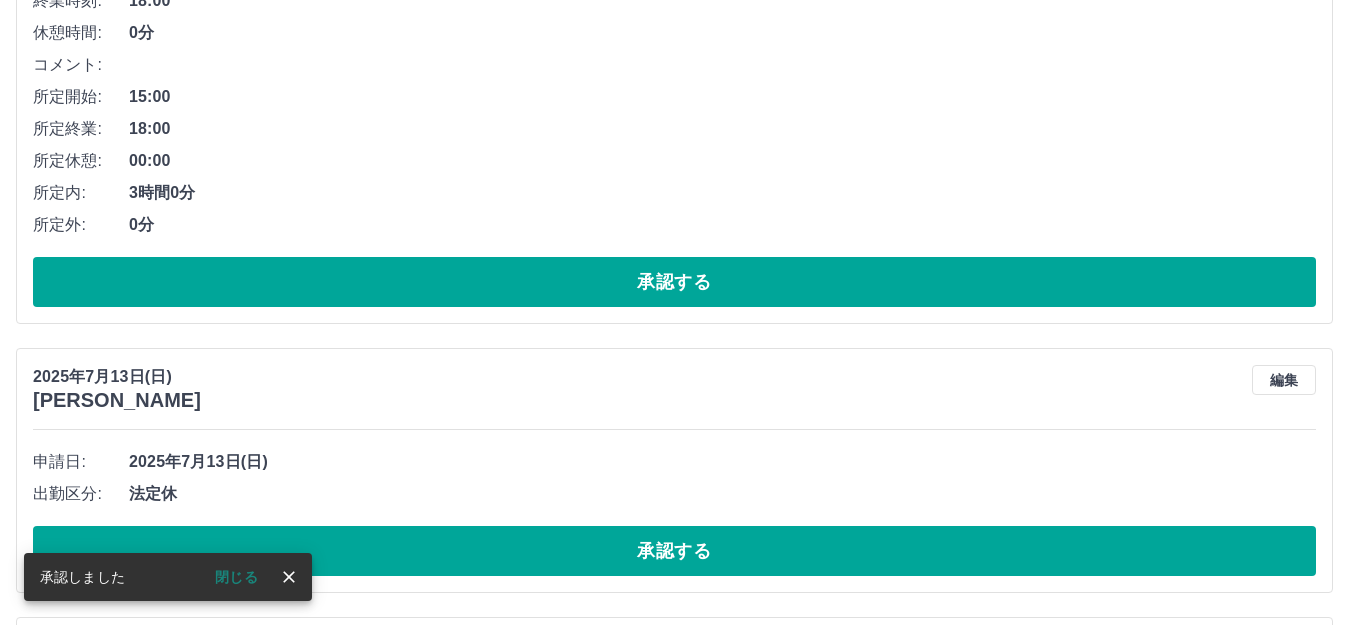 scroll, scrollTop: 1144, scrollLeft: 0, axis: vertical 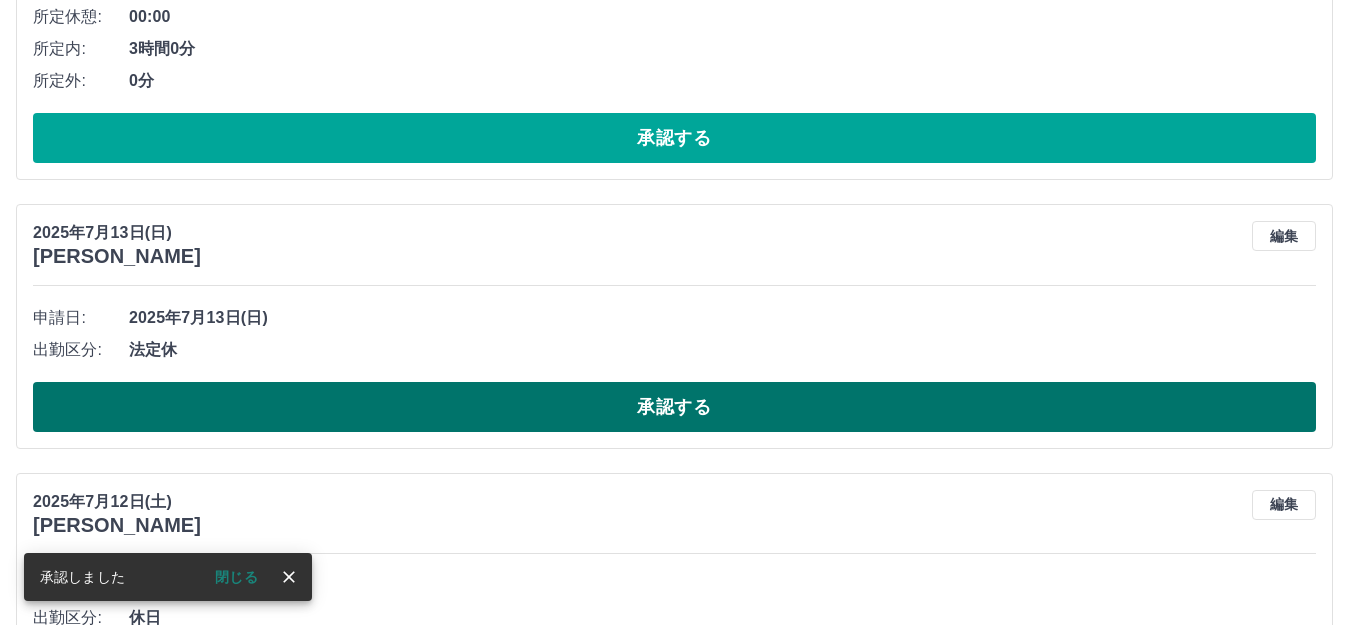 click on "承認する" at bounding box center [674, 407] 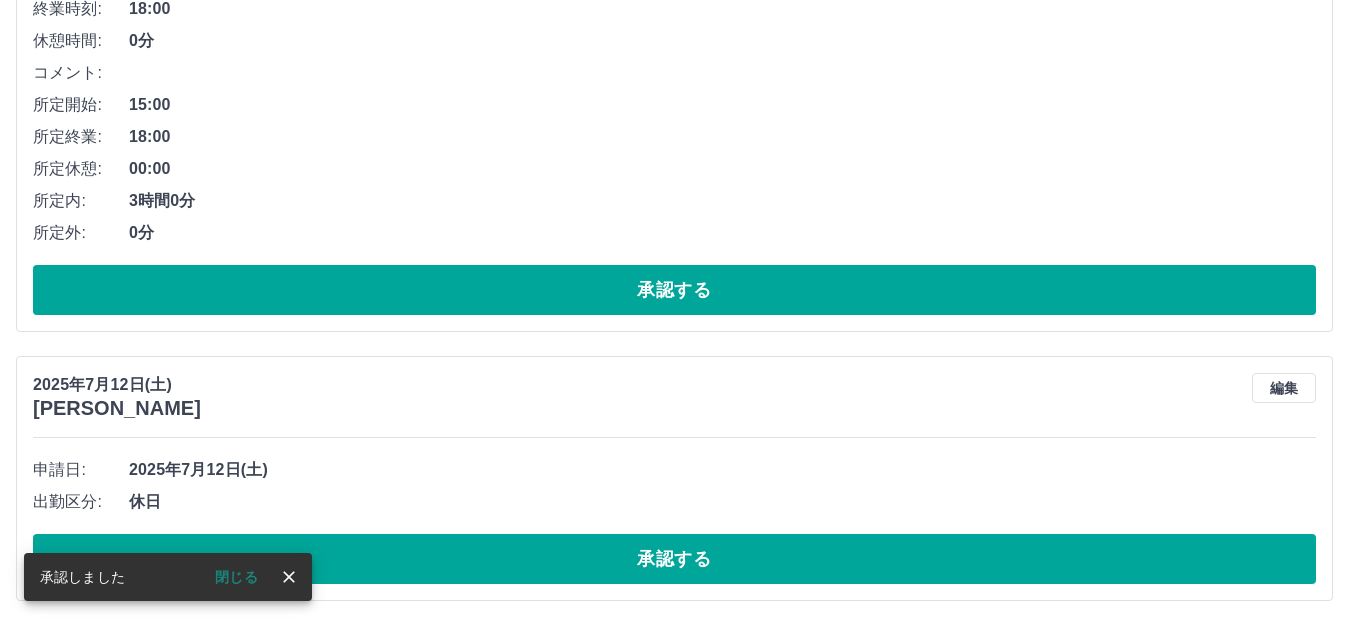 scroll, scrollTop: 994, scrollLeft: 0, axis: vertical 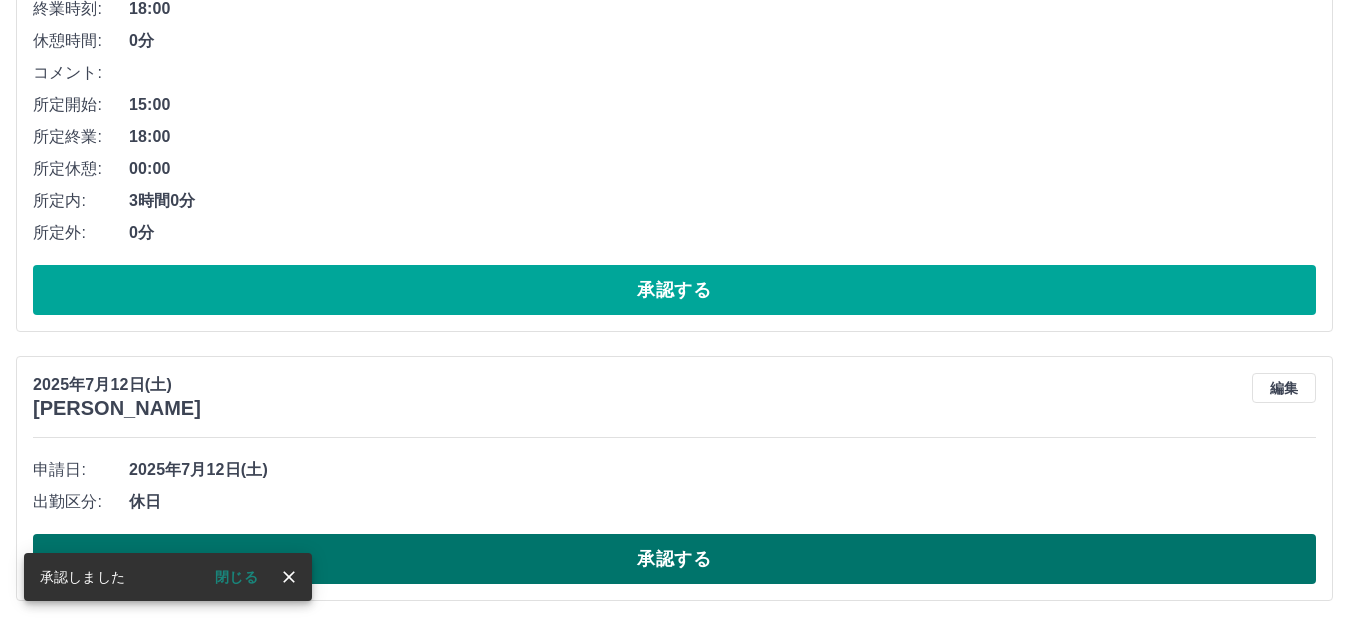 click on "承認する" at bounding box center (674, 559) 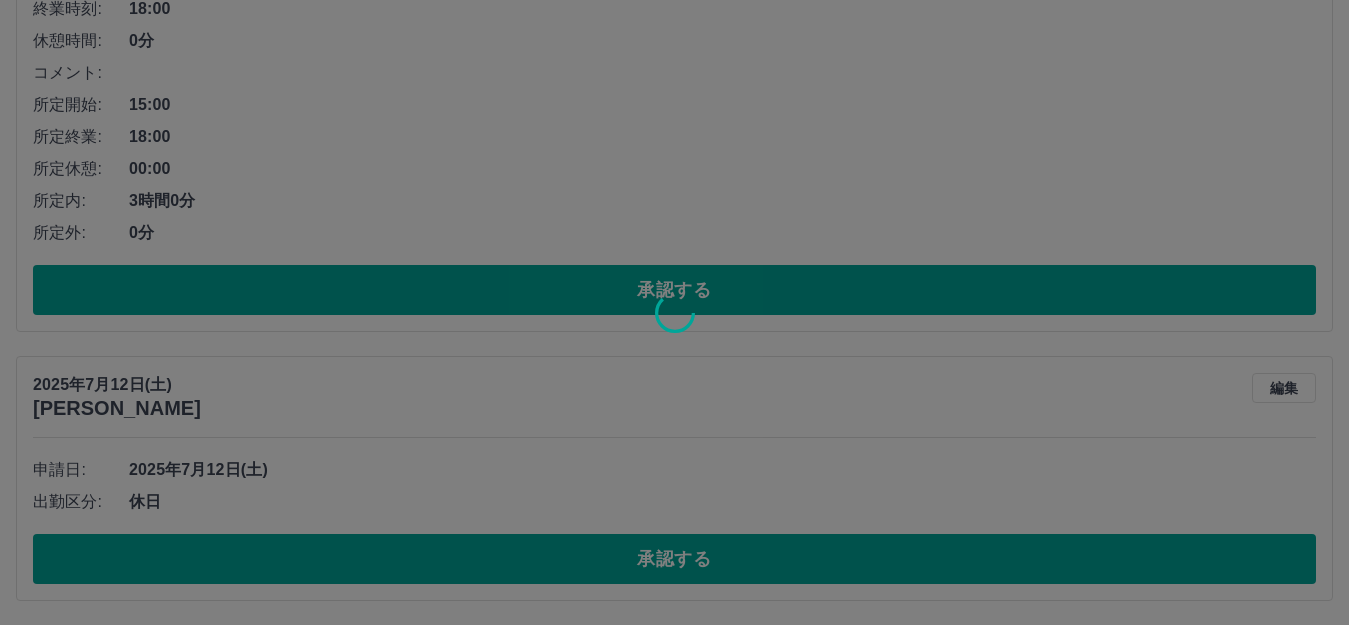 scroll, scrollTop: 725, scrollLeft: 0, axis: vertical 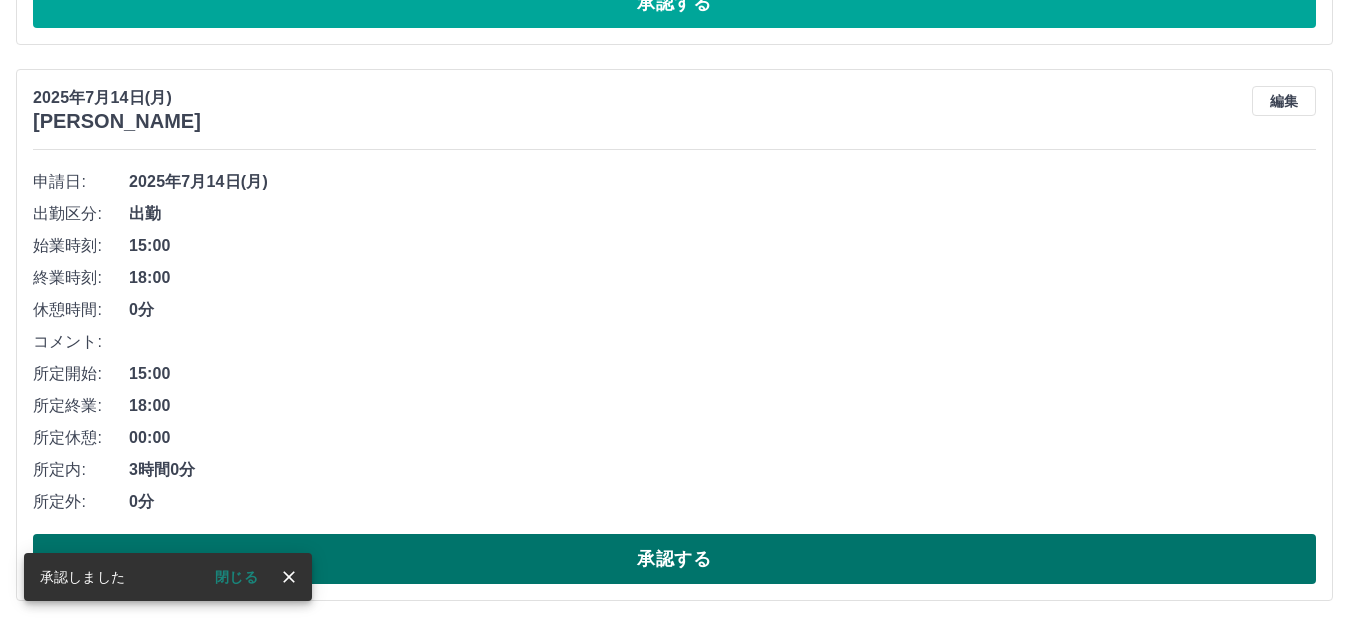 click on "承認する" at bounding box center (674, 559) 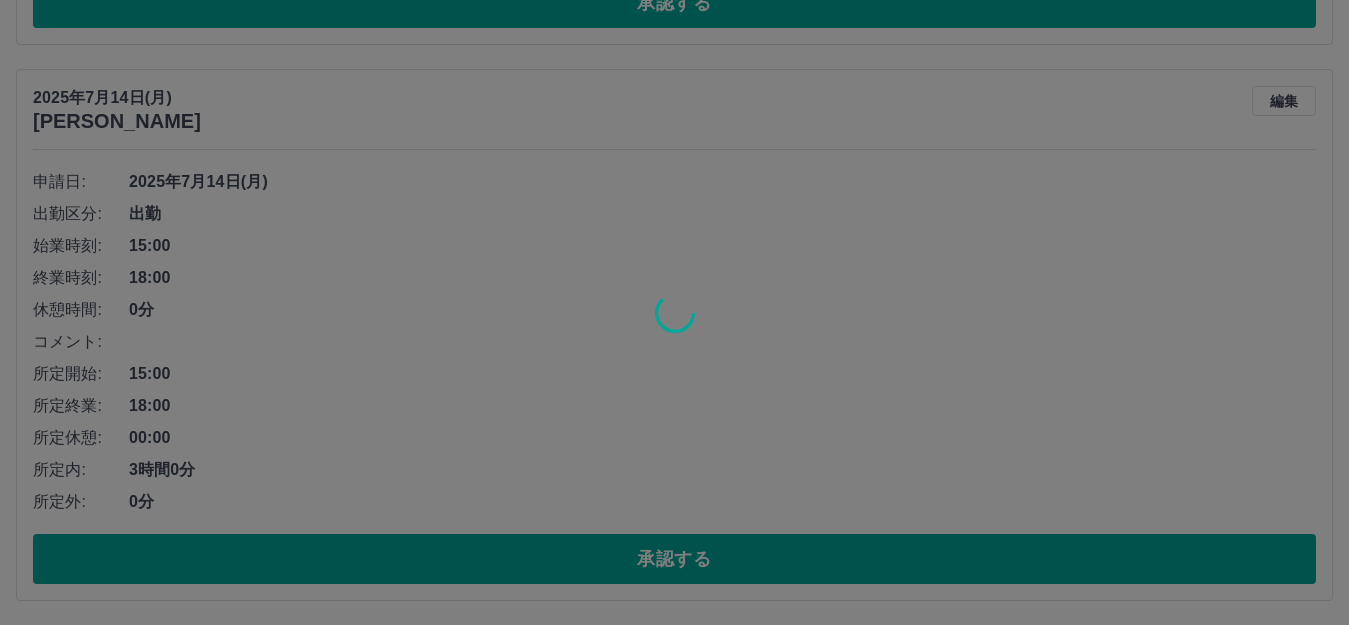 scroll, scrollTop: 169, scrollLeft: 0, axis: vertical 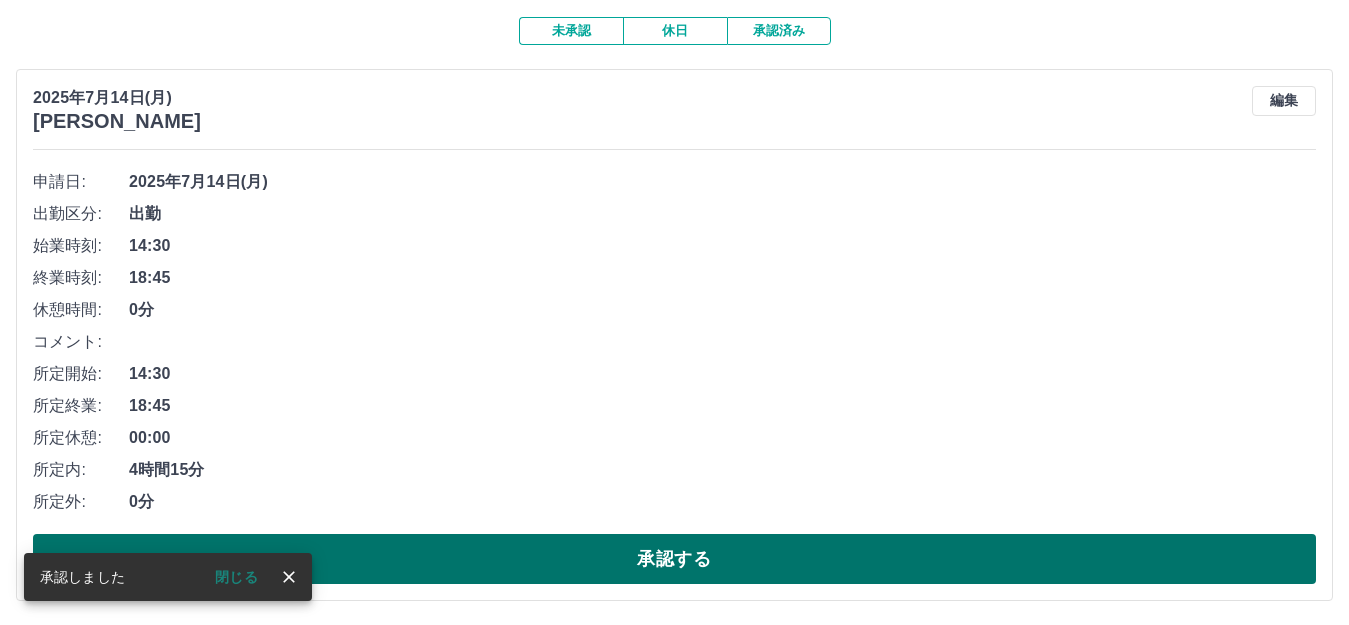 click on "承認する" at bounding box center (674, 559) 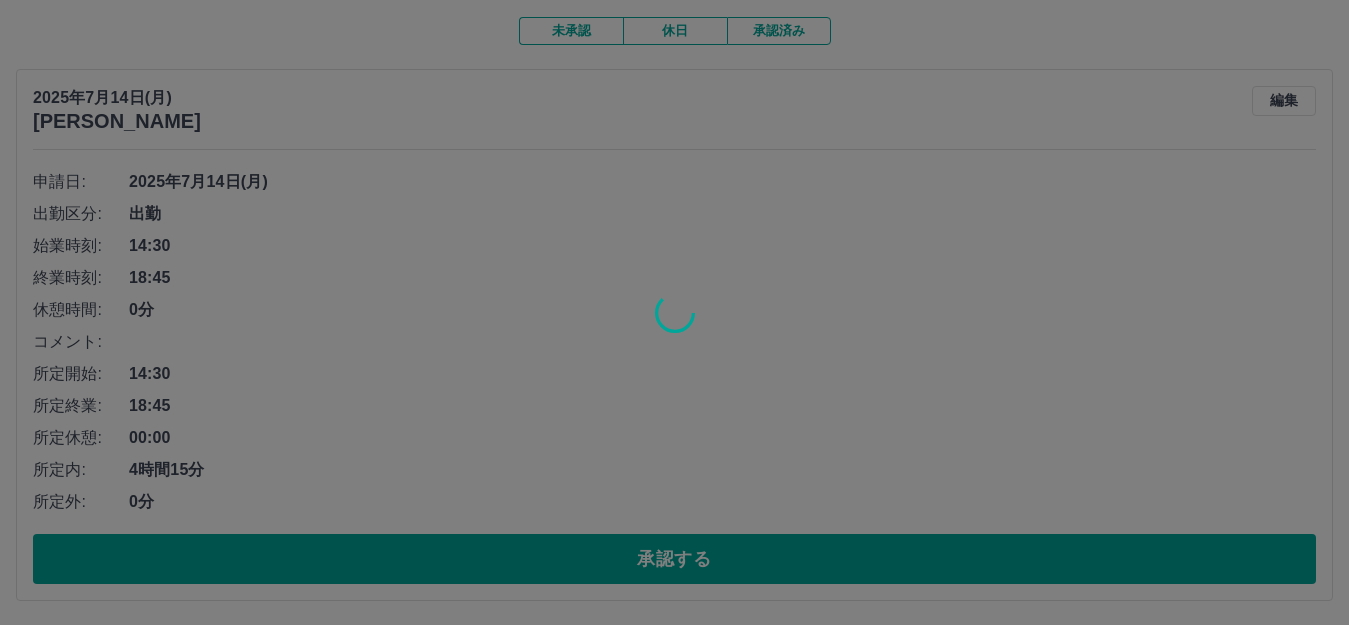 scroll, scrollTop: 0, scrollLeft: 0, axis: both 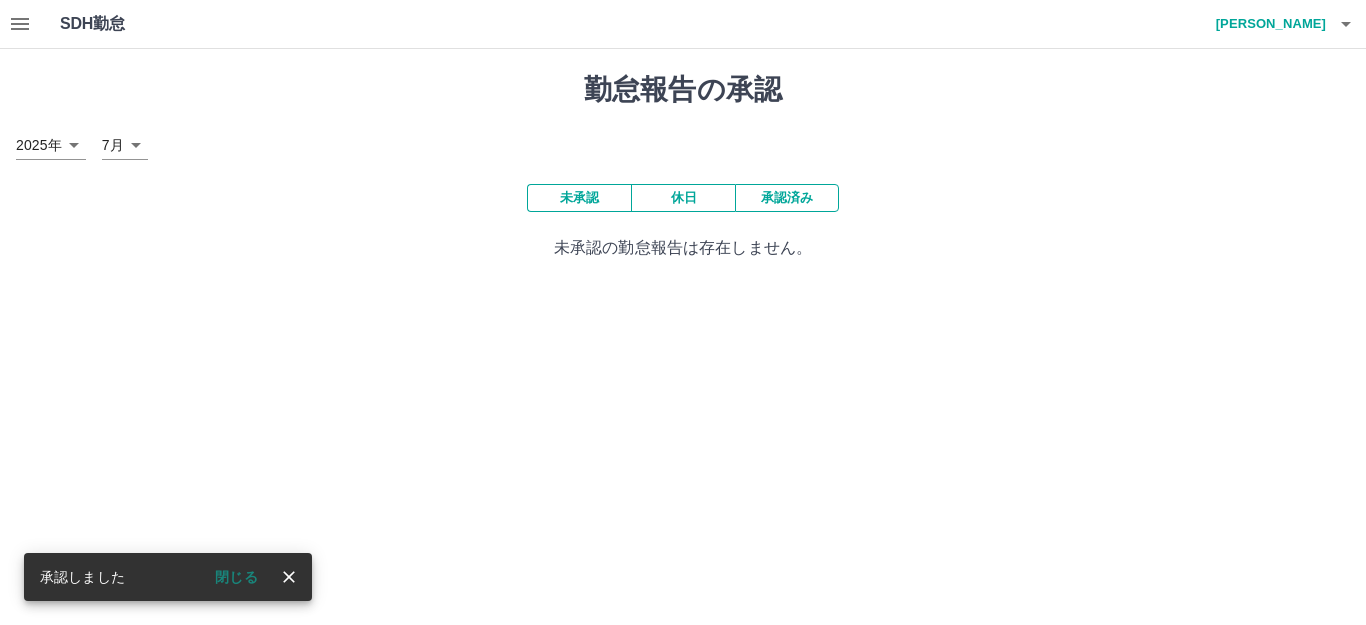click on "休日" at bounding box center (683, 198) 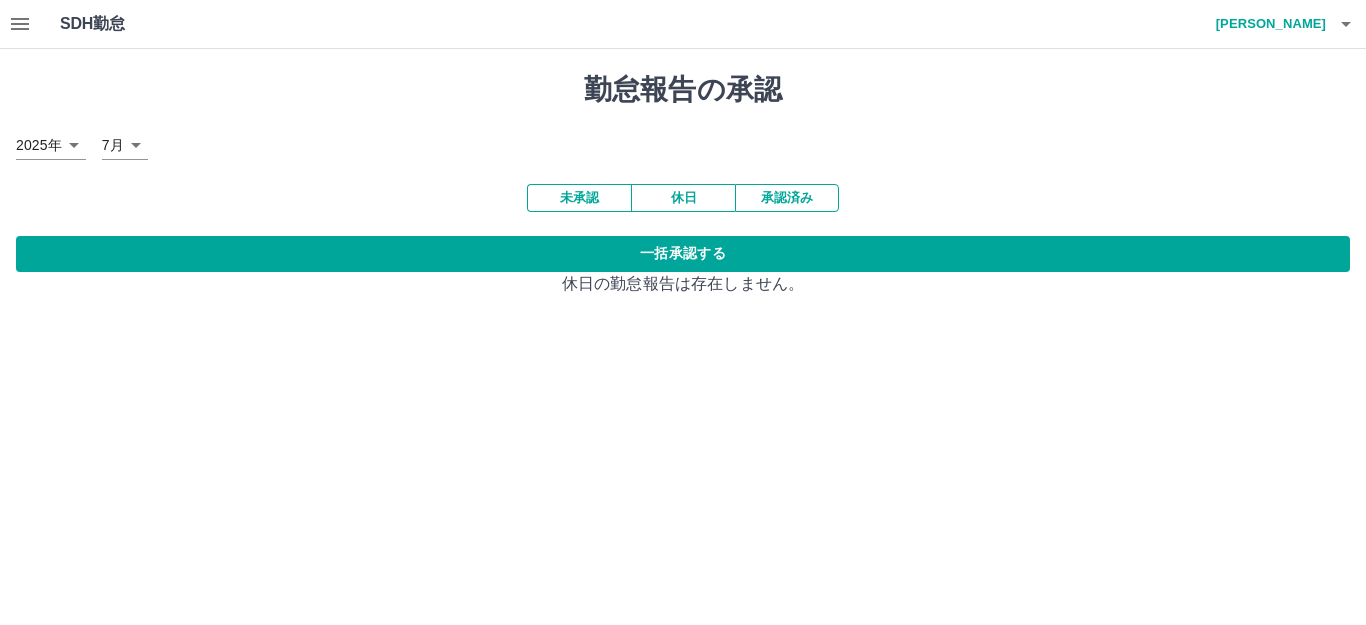 click on "承認済み" at bounding box center [787, 198] 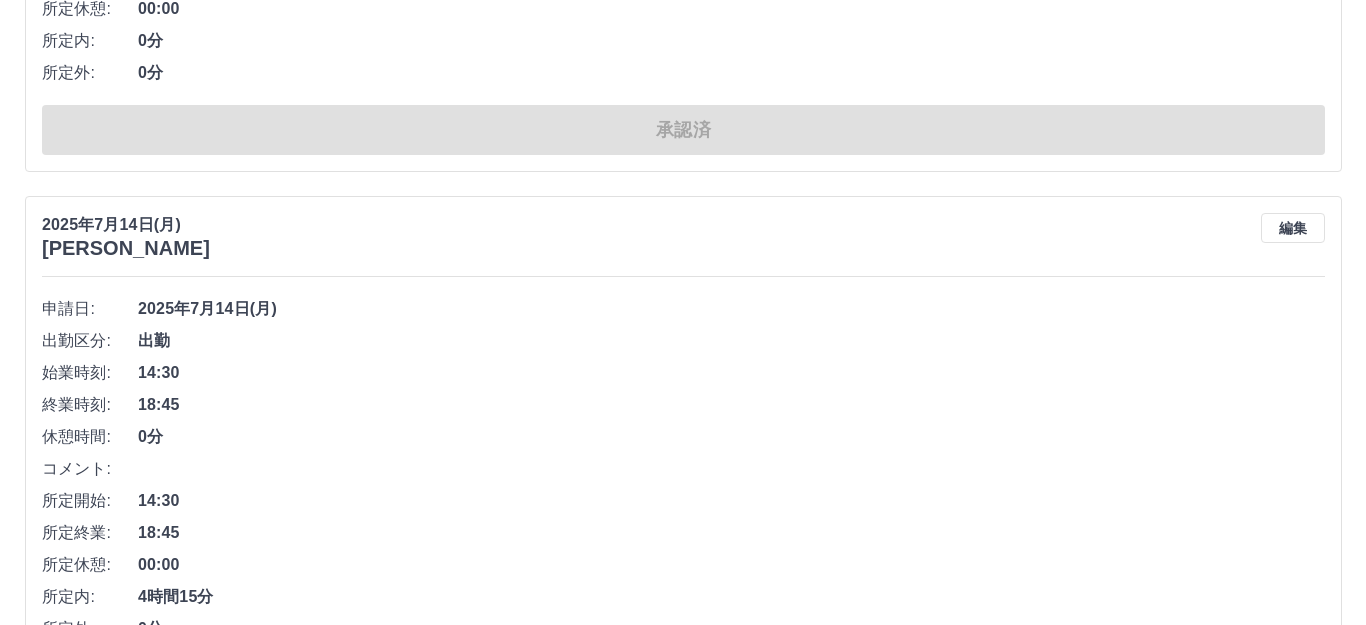 scroll, scrollTop: 0, scrollLeft: 0, axis: both 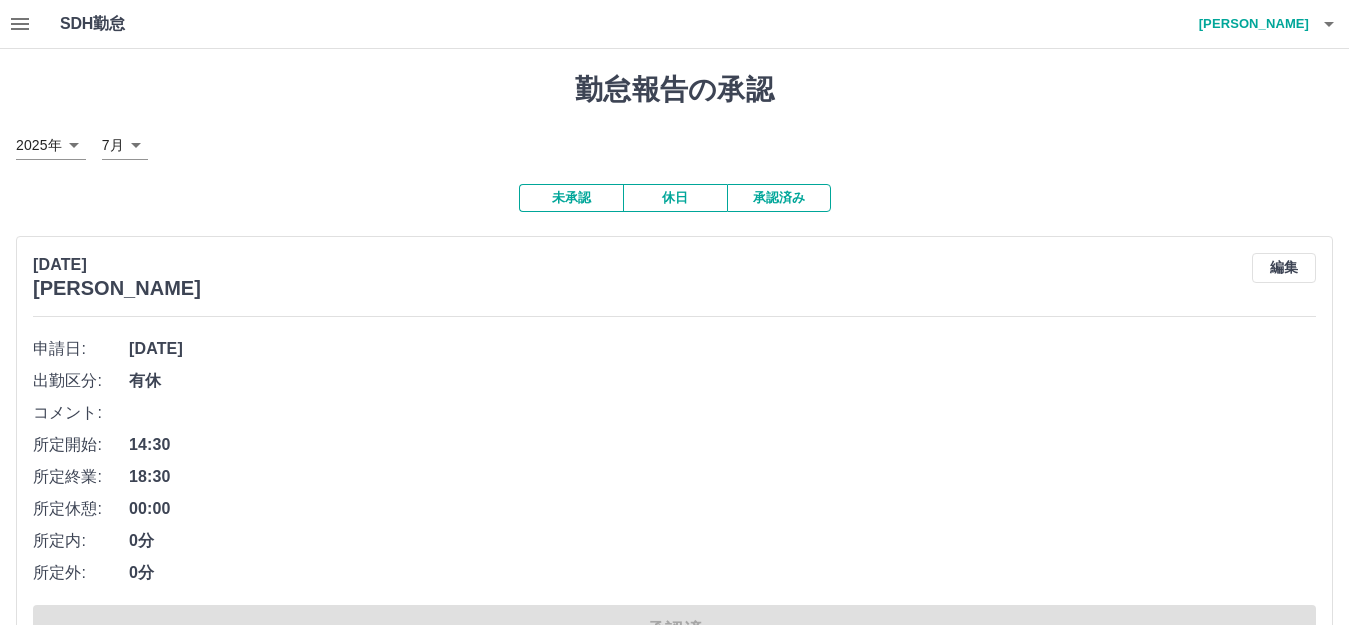 click 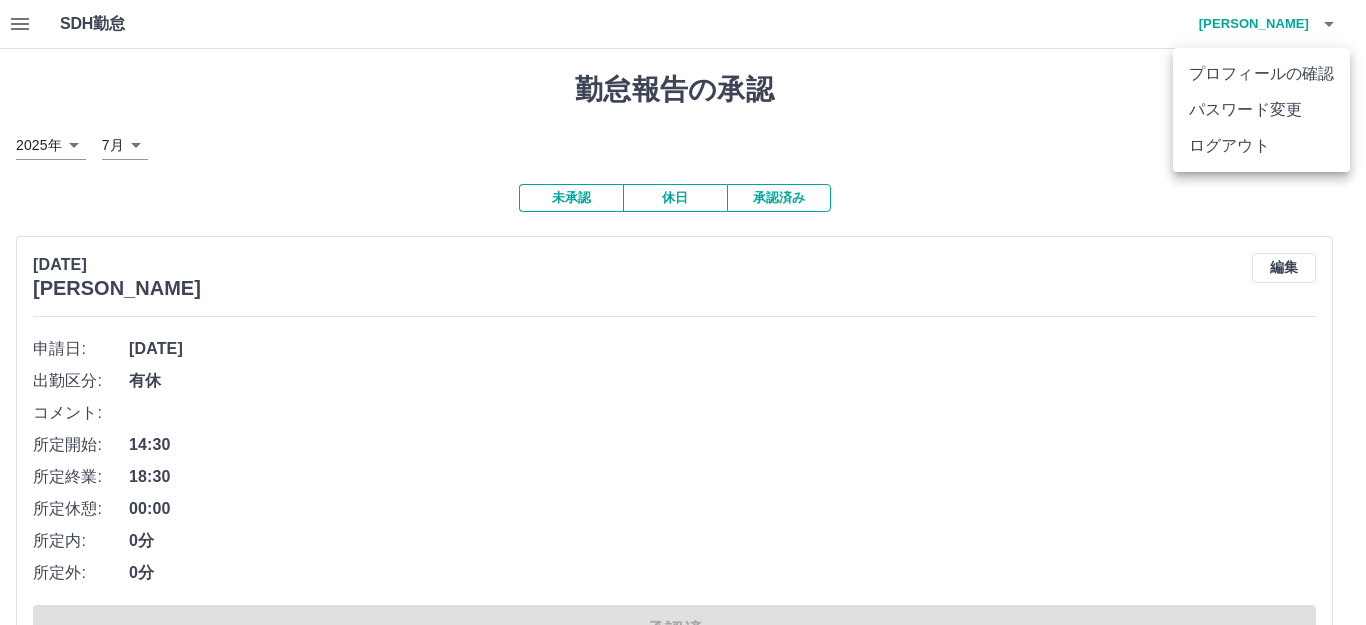 click on "ログアウト" at bounding box center (1261, 146) 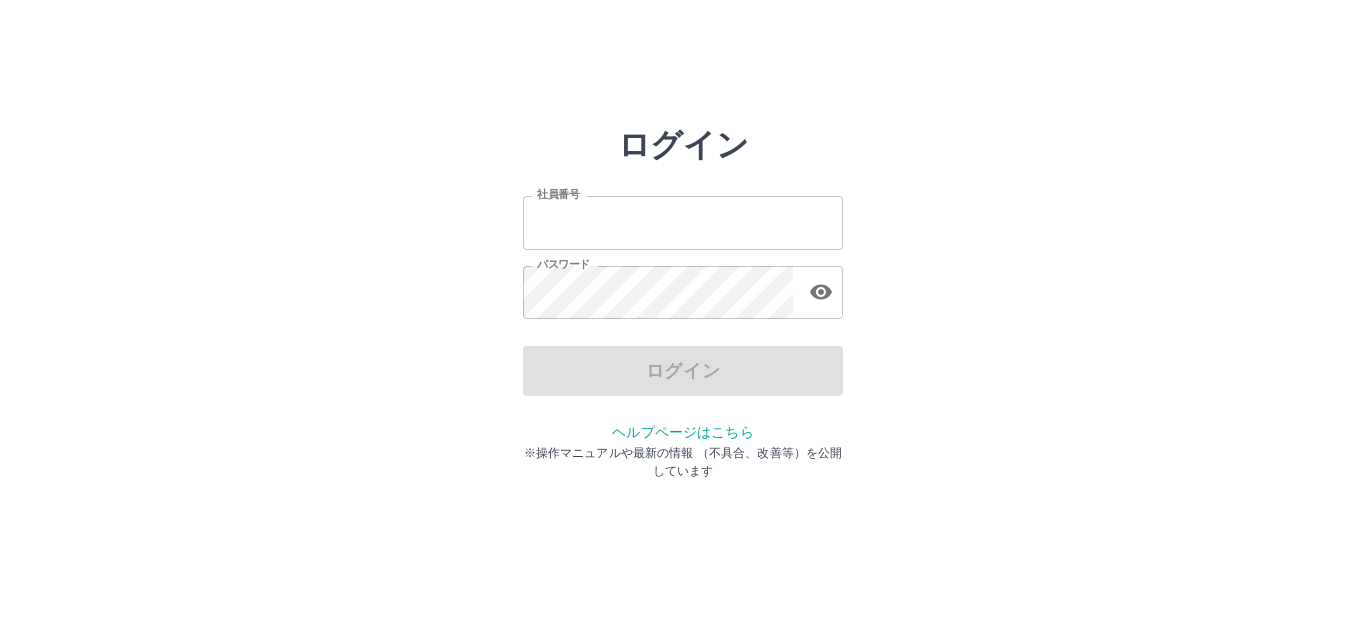 scroll, scrollTop: 0, scrollLeft: 0, axis: both 